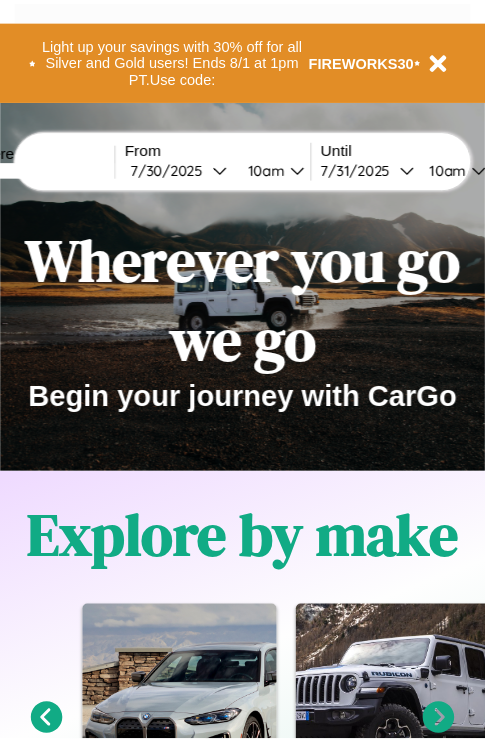 scroll, scrollTop: 0, scrollLeft: 0, axis: both 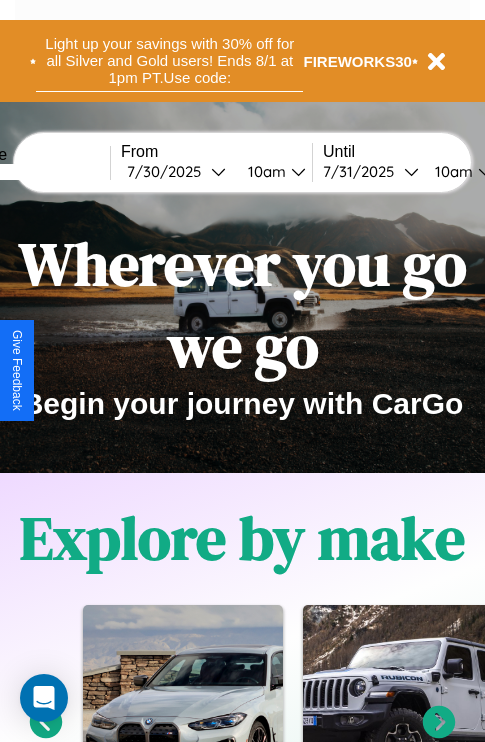 click on "Light up your savings with 30% off for all Silver and Gold users! Ends 8/1 at 1pm PT.  Use code:" at bounding box center [169, 61] 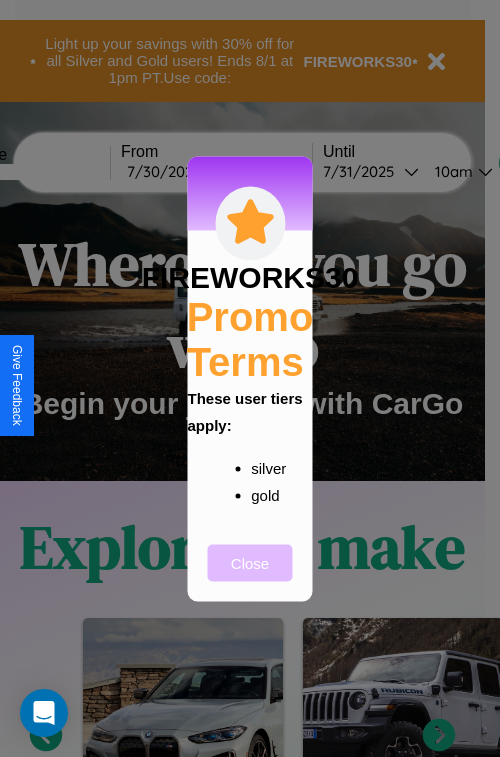 click on "Close" at bounding box center [250, 562] 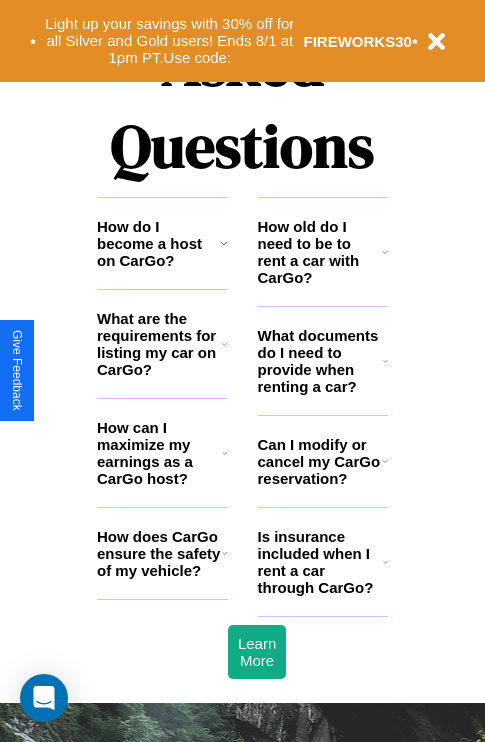 scroll, scrollTop: 2423, scrollLeft: 0, axis: vertical 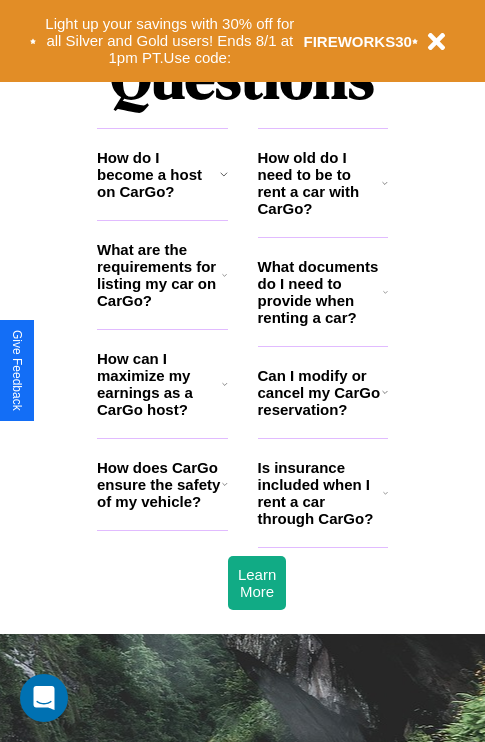 click on "Is insurance included when I rent a car through CarGo?" at bounding box center [320, 493] 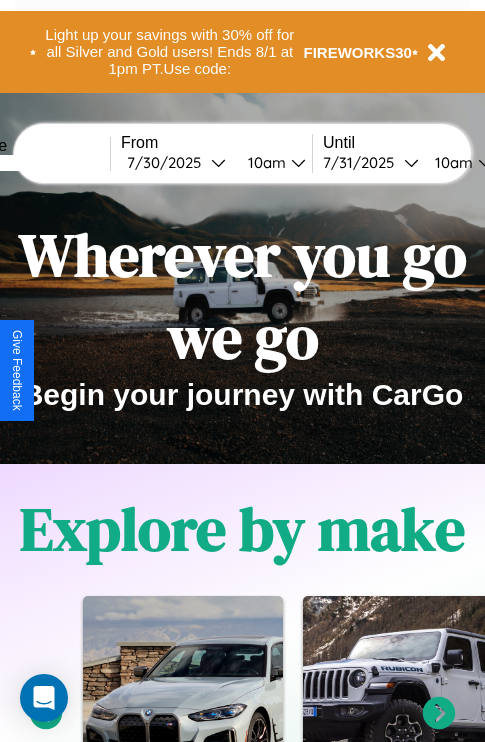 scroll, scrollTop: 0, scrollLeft: 0, axis: both 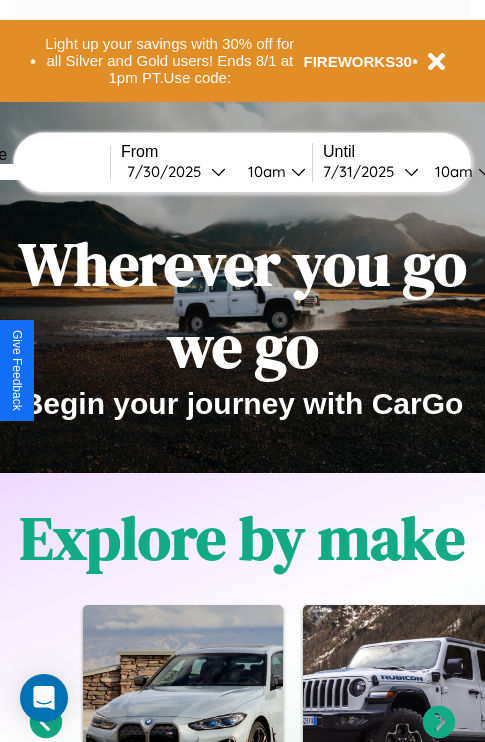 click at bounding box center [35, 172] 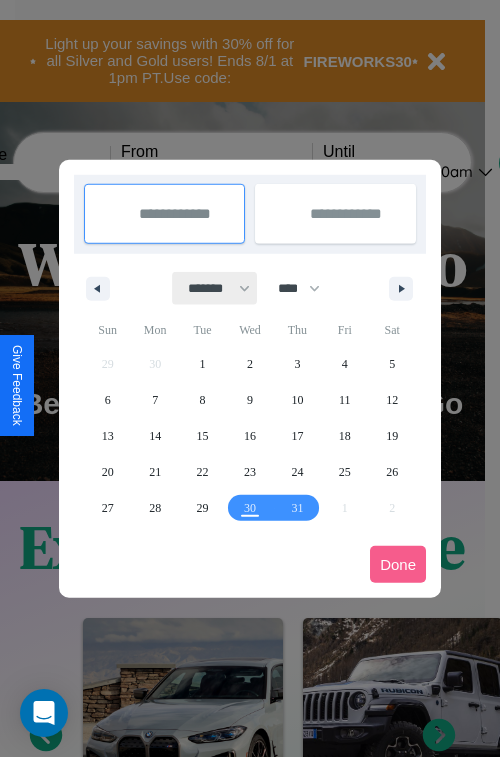 click on "******* ******** ***** ***** *** **** **** ****** ********* ******* ******** ********" at bounding box center [215, 288] 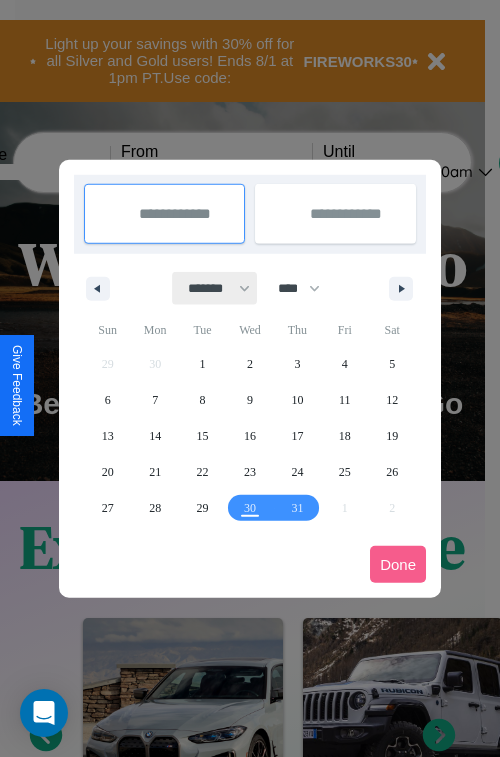 select on "*" 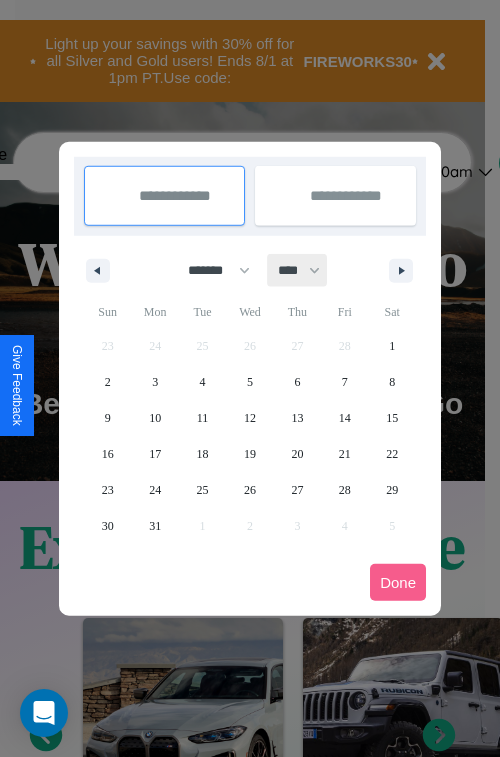 click on "**** **** **** **** **** **** **** **** **** **** **** **** **** **** **** **** **** **** **** **** **** **** **** **** **** **** **** **** **** **** **** **** **** **** **** **** **** **** **** **** **** **** **** **** **** **** **** **** **** **** **** **** **** **** **** **** **** **** **** **** **** **** **** **** **** **** **** **** **** **** **** **** **** **** **** **** **** **** **** **** **** **** **** **** **** **** **** **** **** **** **** **** **** **** **** **** **** **** **** **** **** **** **** **** **** **** **** **** **** **** **** **** **** **** **** **** **** **** **** **** ****" at bounding box center [298, 270] 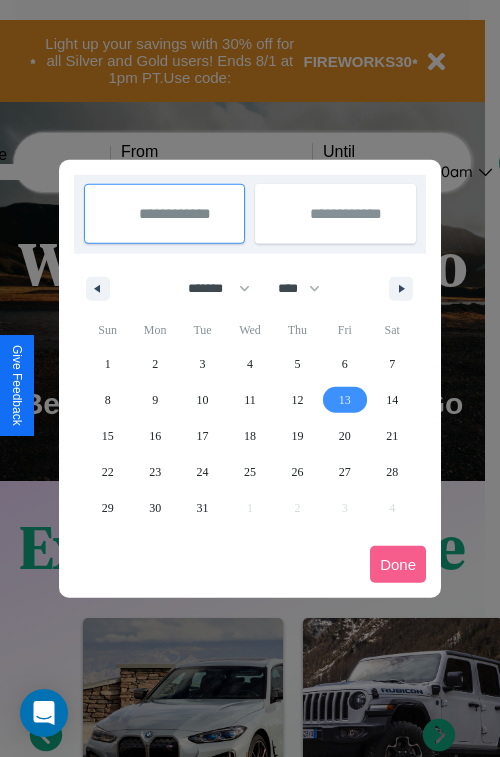 click on "13" at bounding box center [345, 400] 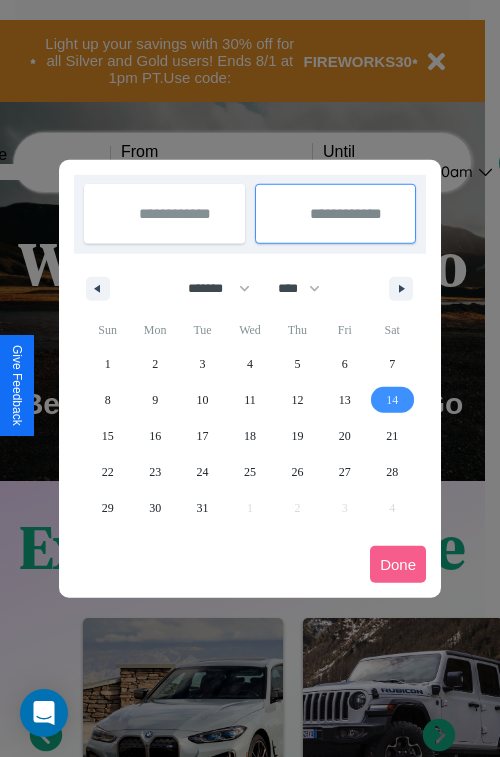 click on "14" at bounding box center [392, 400] 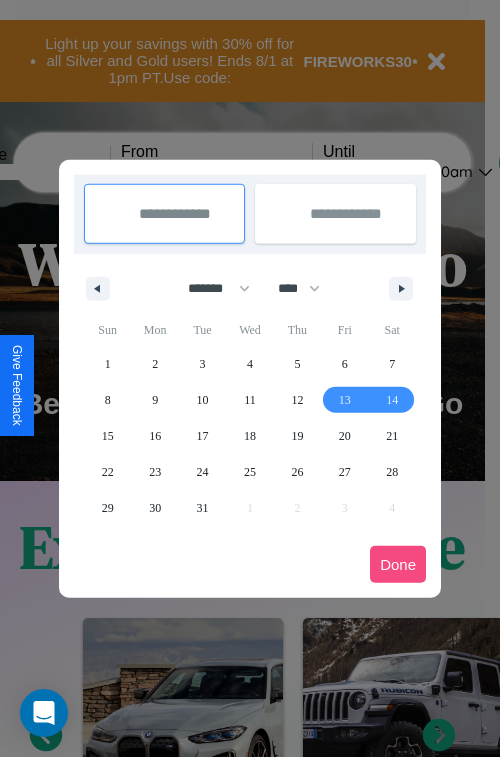 click on "Done" at bounding box center (398, 564) 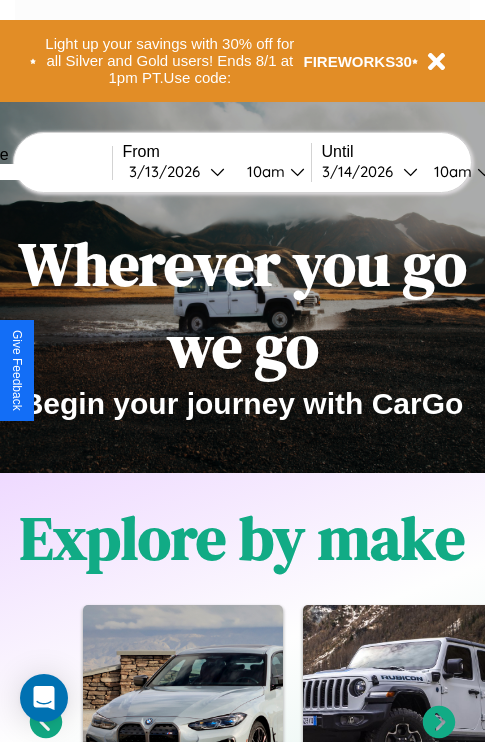 click on "10am" at bounding box center [263, 171] 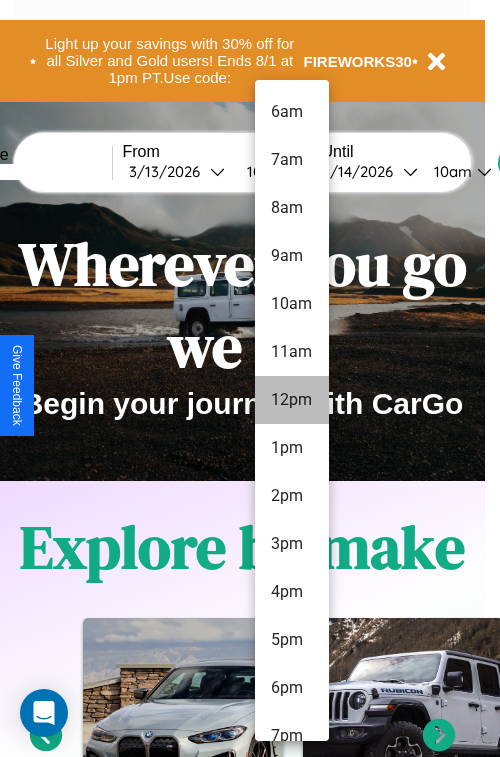 click on "12pm" at bounding box center (292, 400) 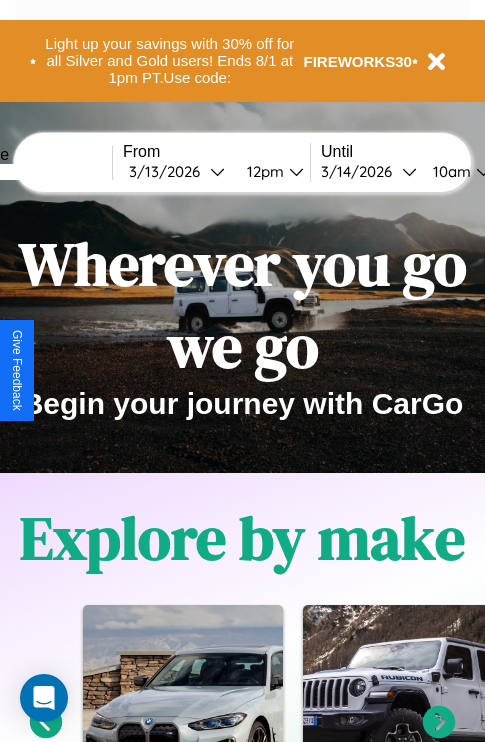 scroll, scrollTop: 0, scrollLeft: 73, axis: horizontal 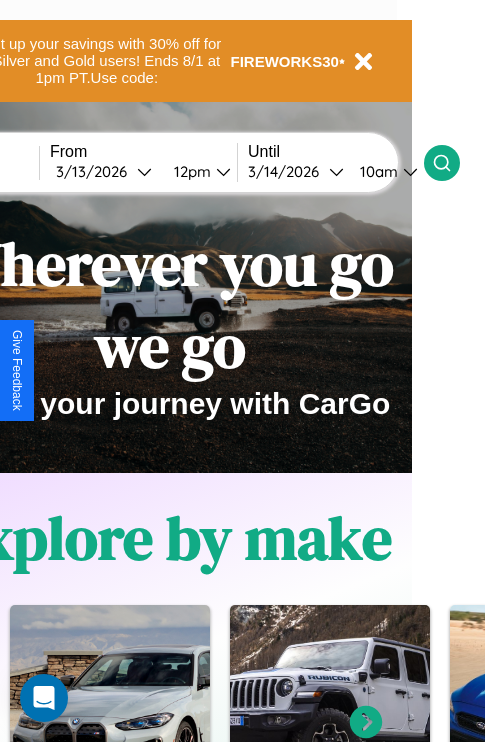 click 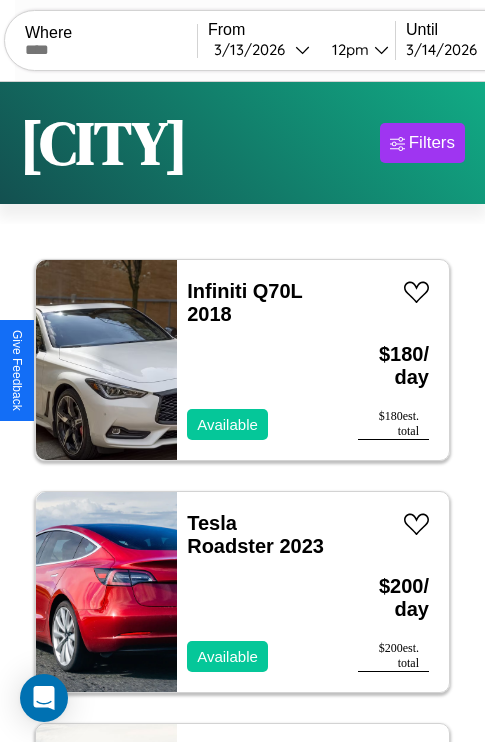 scroll, scrollTop: 79, scrollLeft: 0, axis: vertical 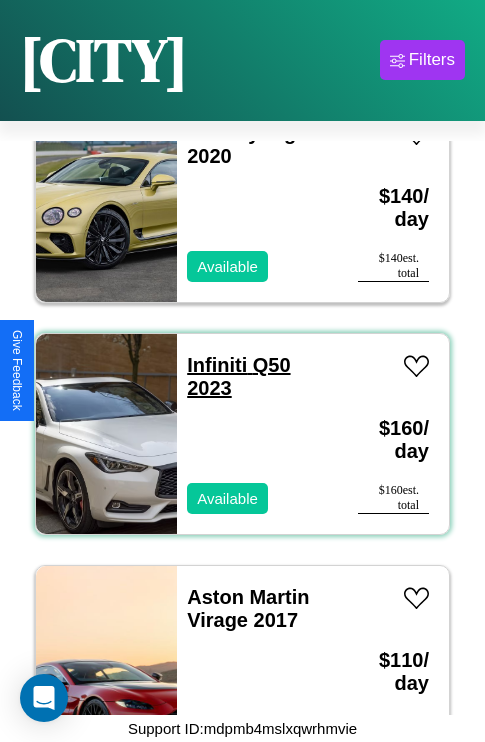 click on "Infiniti   Q50   2023" at bounding box center (238, 376) 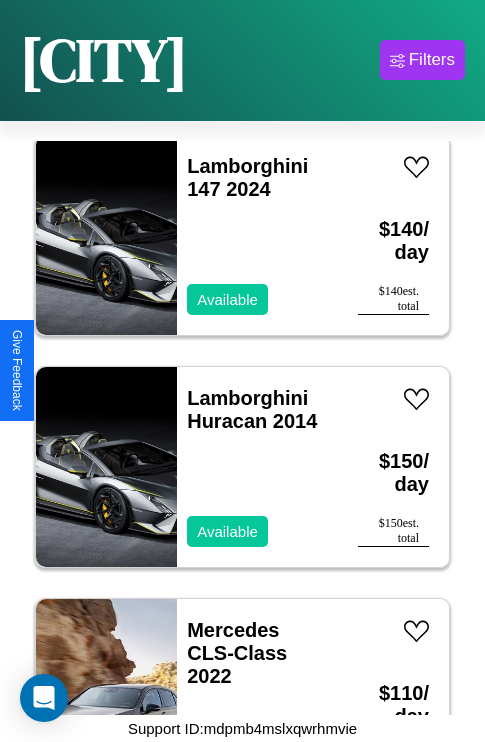 scroll, scrollTop: 3787, scrollLeft: 0, axis: vertical 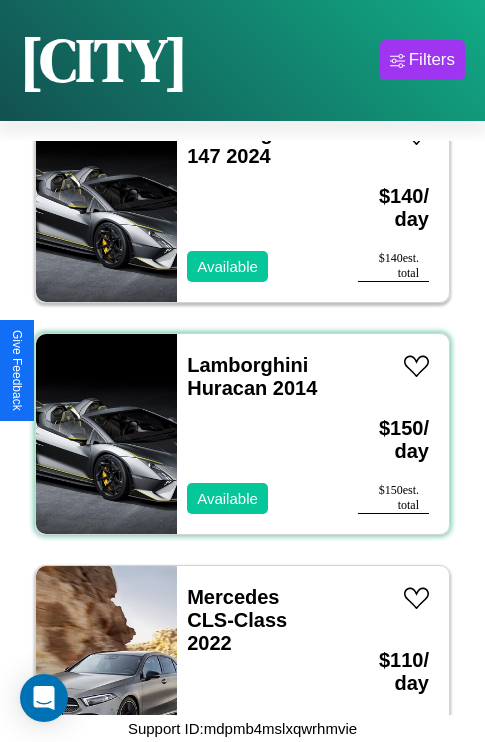 click on "Lamborghini   Huracan   2014 Available" at bounding box center [257, 434] 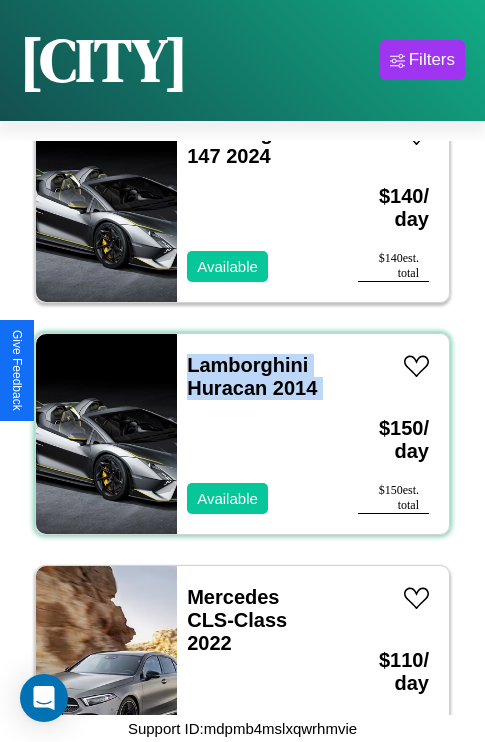 click on "Lamborghini   Huracan   2014 Available" at bounding box center (257, 434) 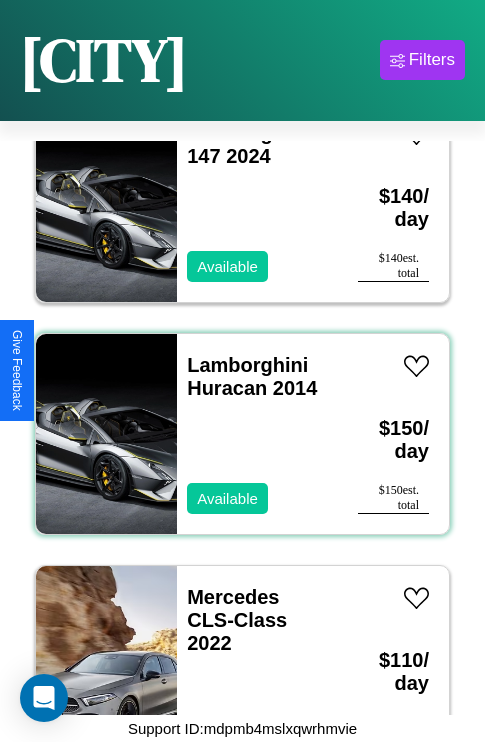 click on "Lamborghini   Huracan   2014 Available" at bounding box center [257, 434] 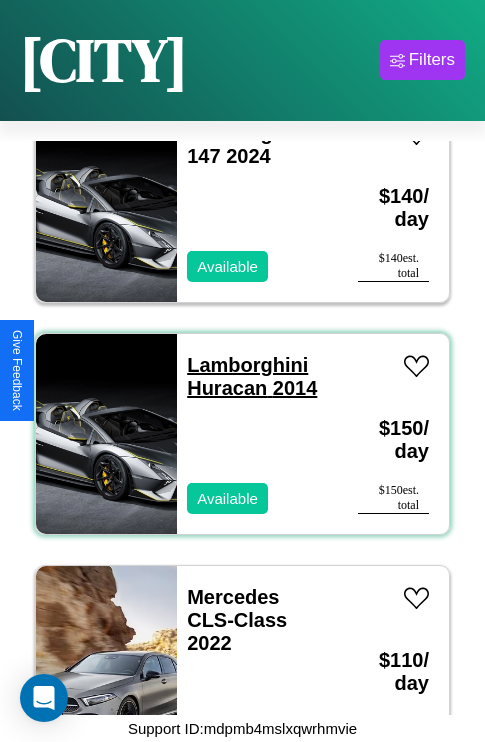 click on "Lamborghini   Huracan   2014" at bounding box center [252, 376] 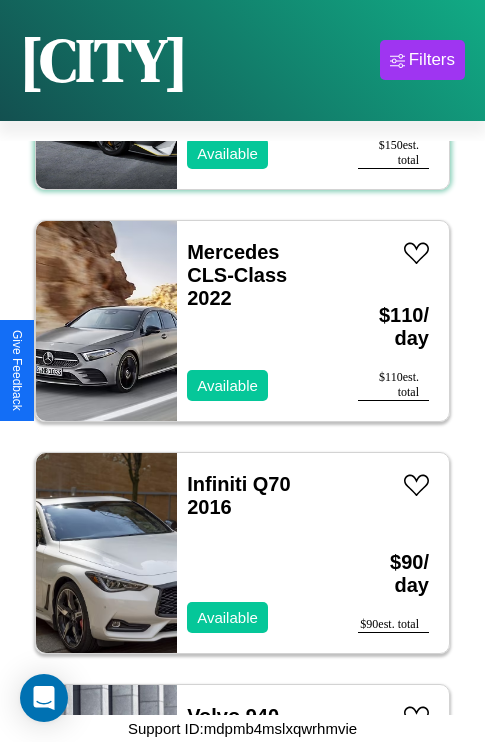 scroll, scrollTop: 4251, scrollLeft: 0, axis: vertical 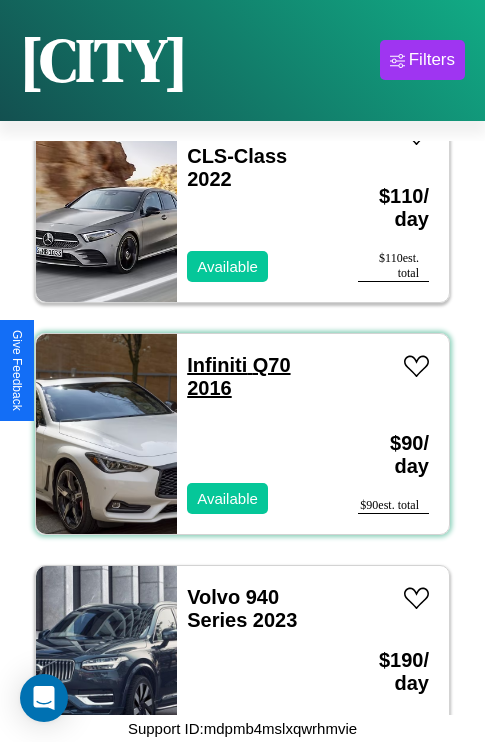 click on "Infiniti   Q70   2016" at bounding box center (238, 376) 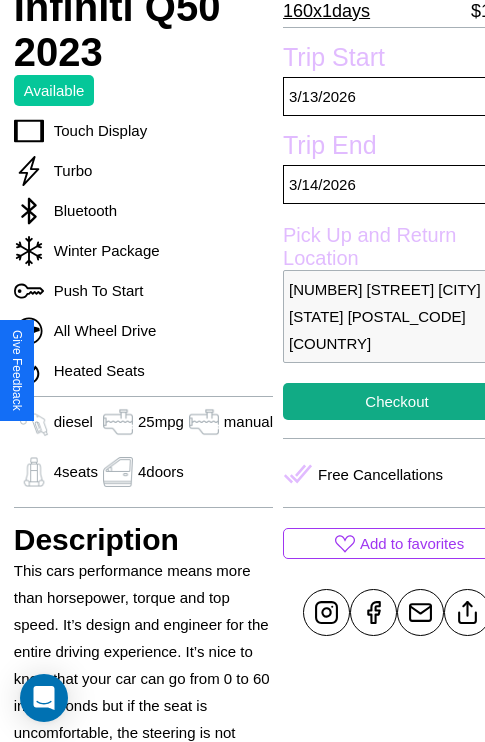 scroll, scrollTop: 336, scrollLeft: 72, axis: both 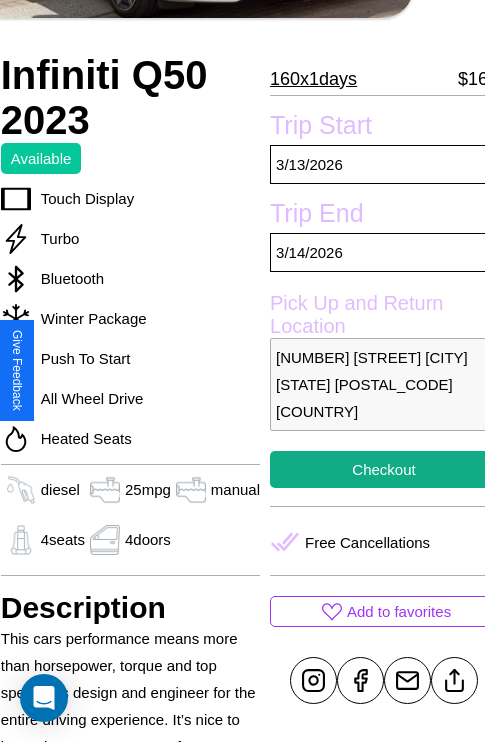 click on "1731 River Road  Sydney New South Wales 44358 Australia" at bounding box center [384, 384] 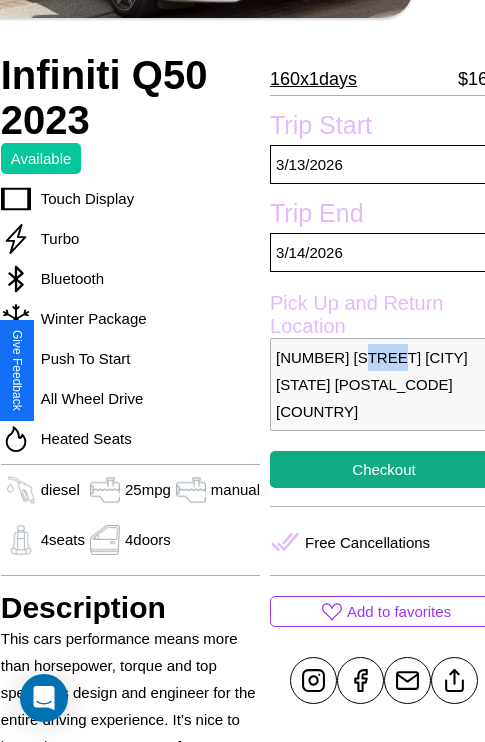 click on "1731 River Road  Sydney New South Wales 44358 Australia" at bounding box center (384, 384) 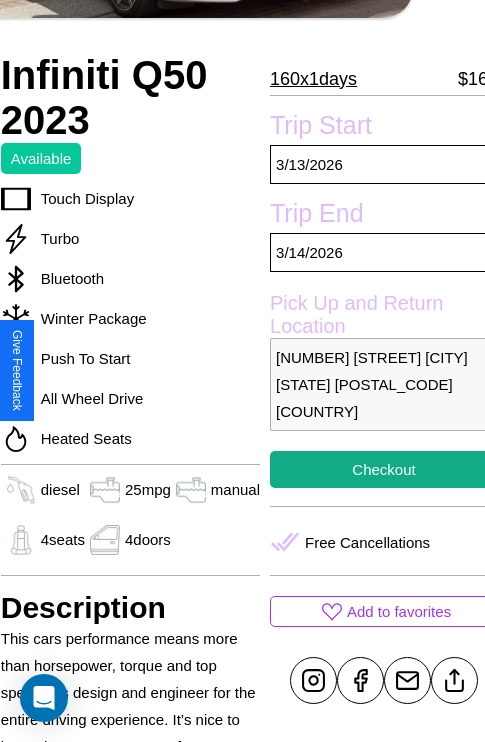 click on "1731 River Road  Sydney New South Wales 44358 Australia" at bounding box center [384, 384] 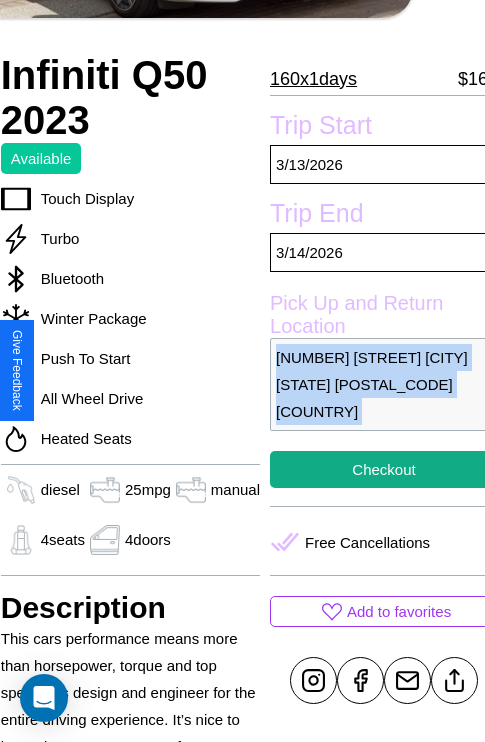 click on "1731 River Road  Sydney New South Wales 44358 Australia" at bounding box center (384, 384) 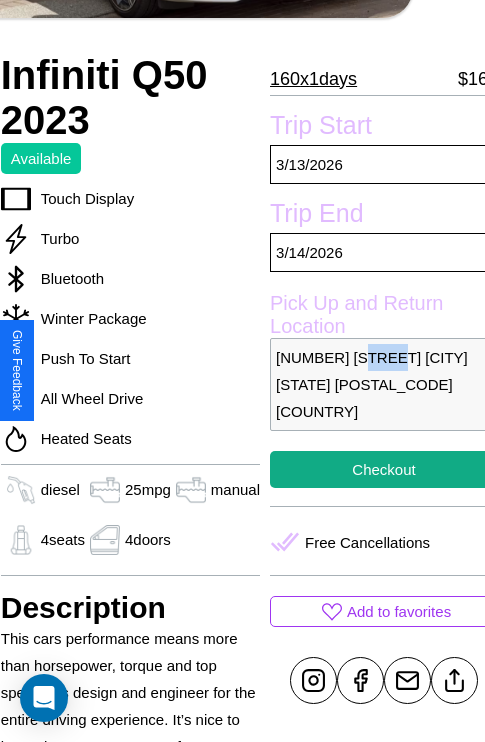 click on "1731 River Road  Sydney New South Wales 44358 Australia" at bounding box center [384, 384] 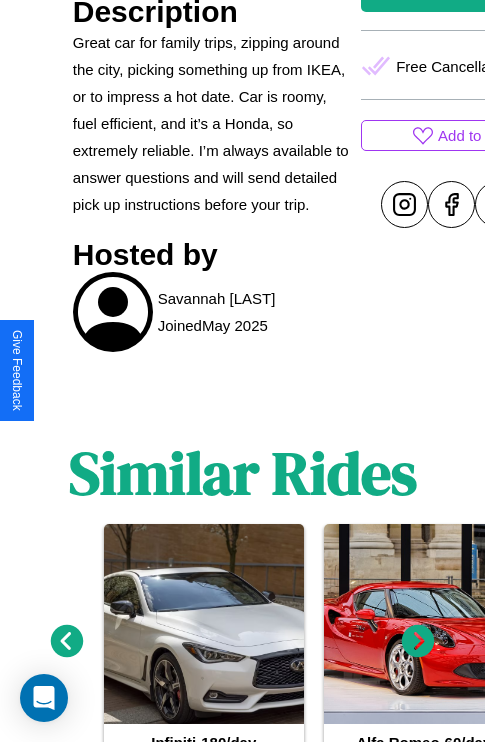 scroll, scrollTop: 925, scrollLeft: 0, axis: vertical 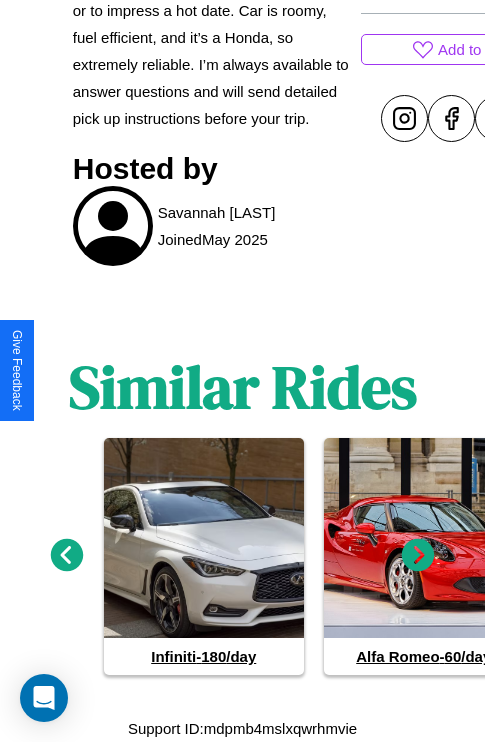 click 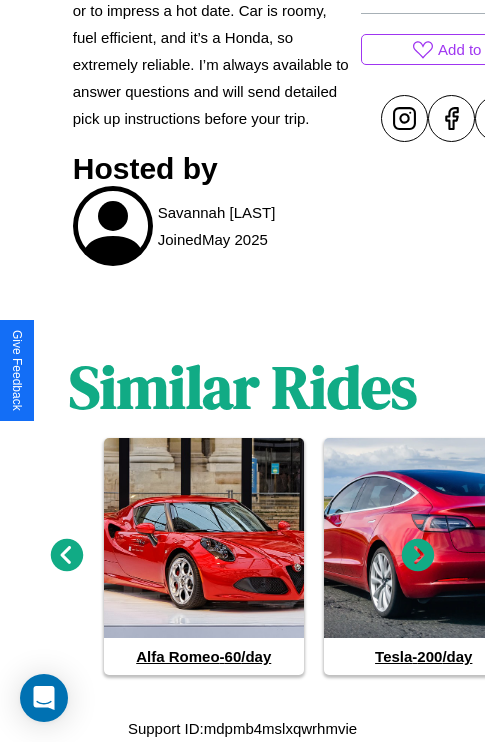 click 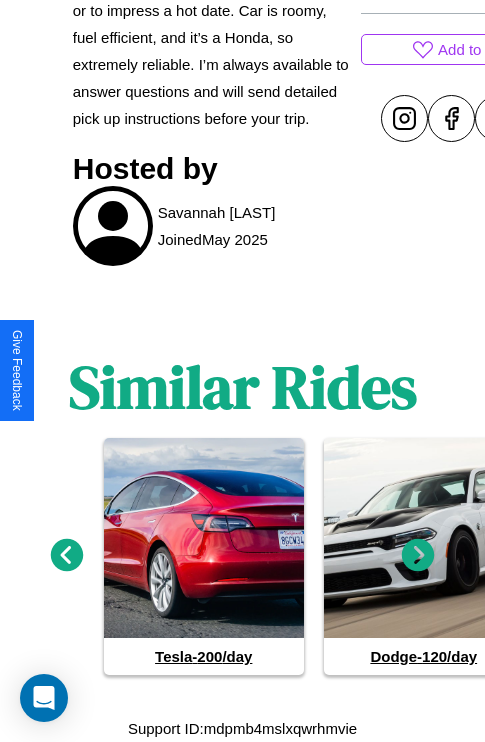 click 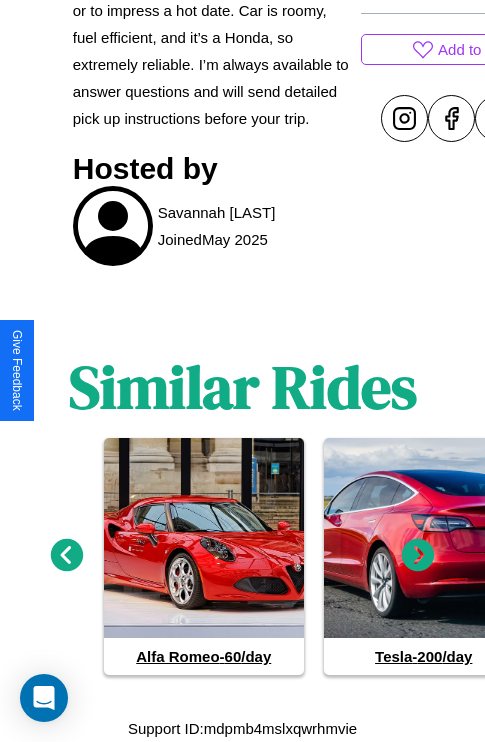 click 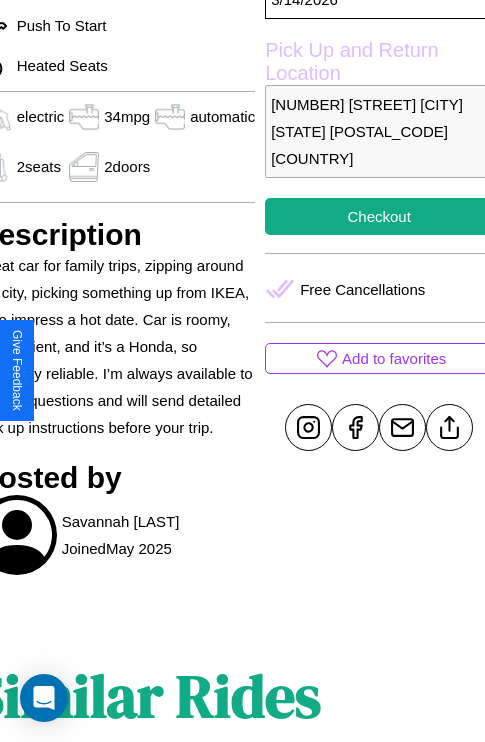 scroll, scrollTop: 619, scrollLeft: 96, axis: both 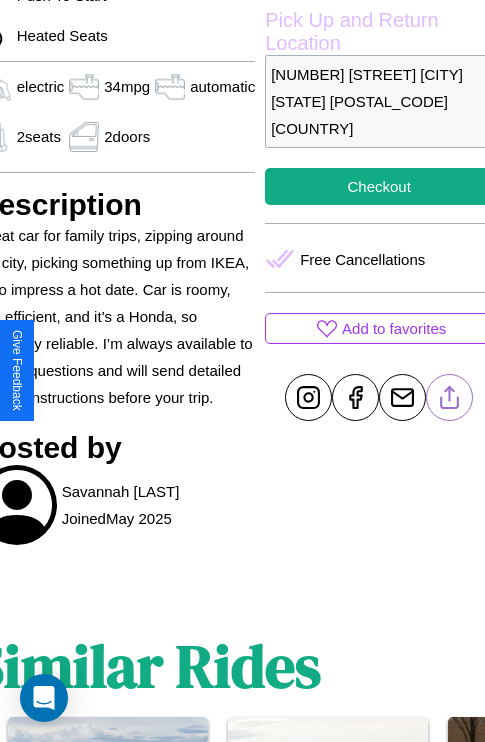 click 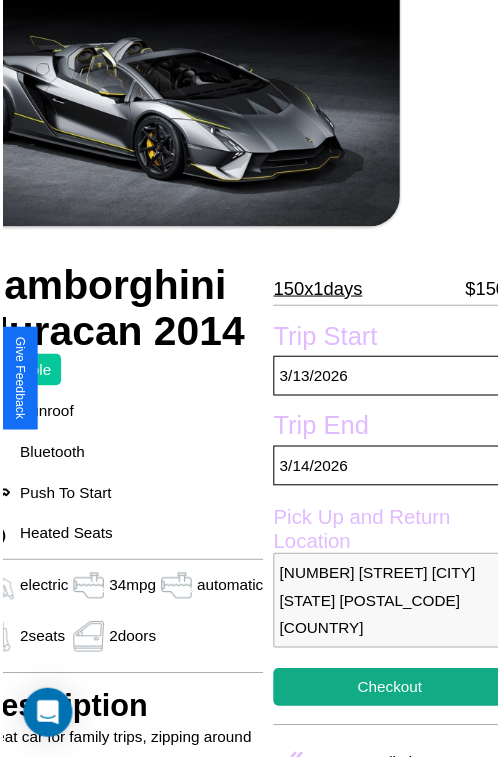 scroll, scrollTop: 130, scrollLeft: 96, axis: both 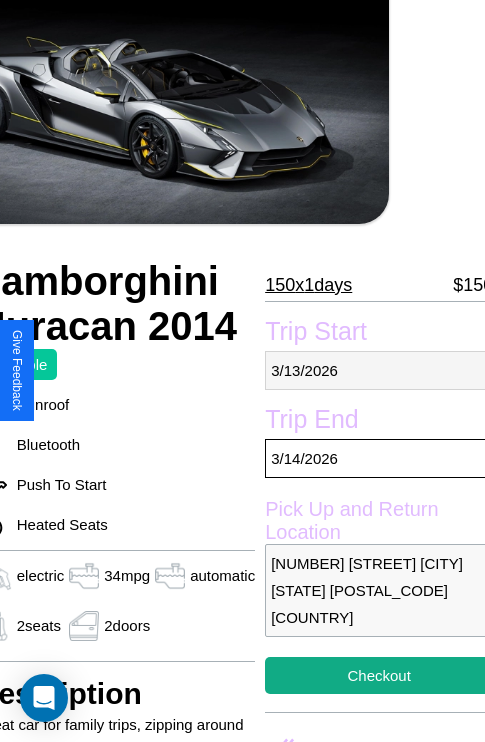 click on "3 / 13 / 2026" at bounding box center [379, 370] 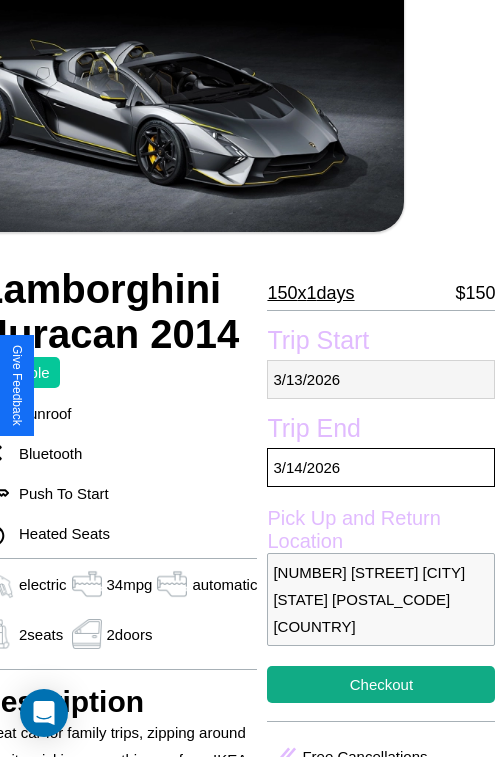 select on "*" 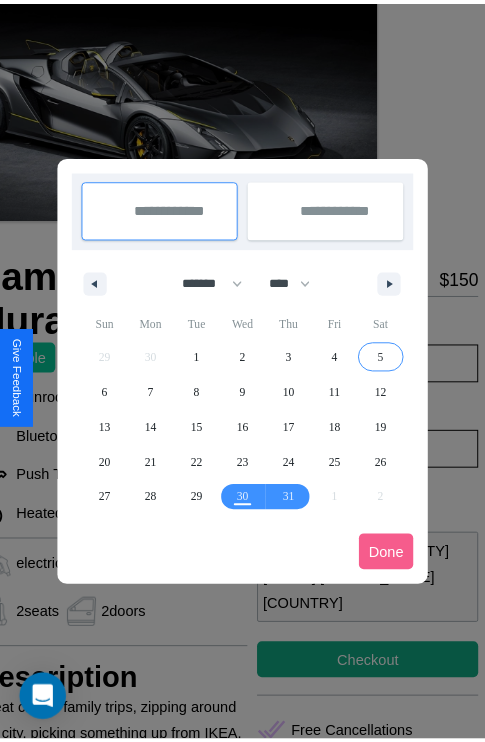 scroll, scrollTop: 0, scrollLeft: 96, axis: horizontal 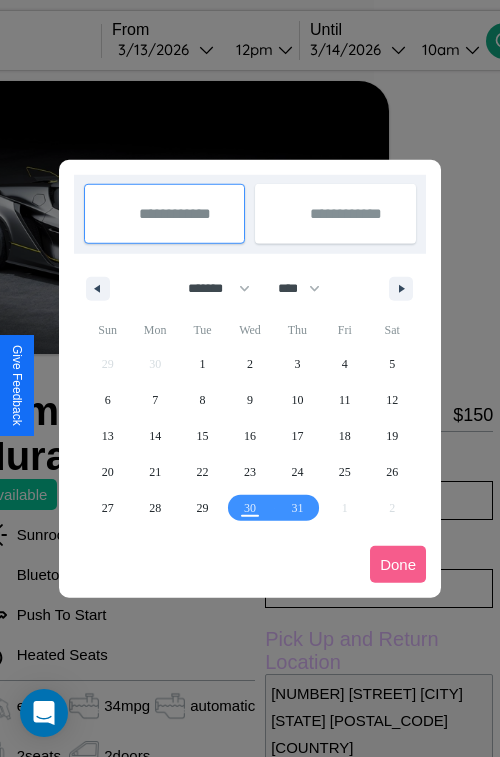 click at bounding box center [250, 378] 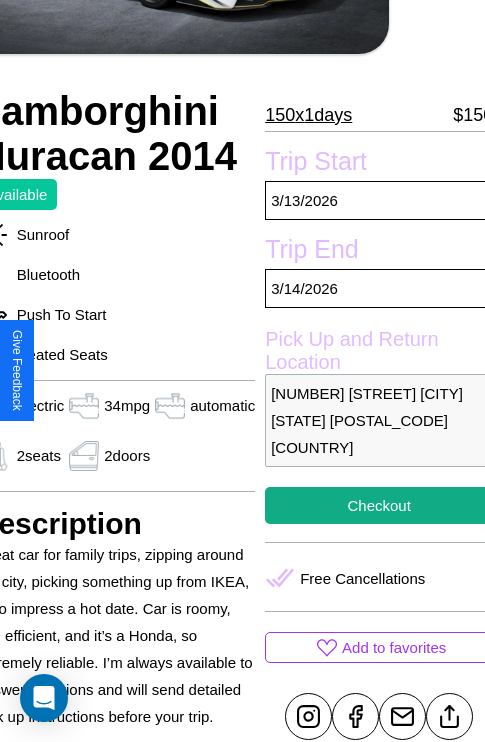 scroll, scrollTop: 408, scrollLeft: 96, axis: both 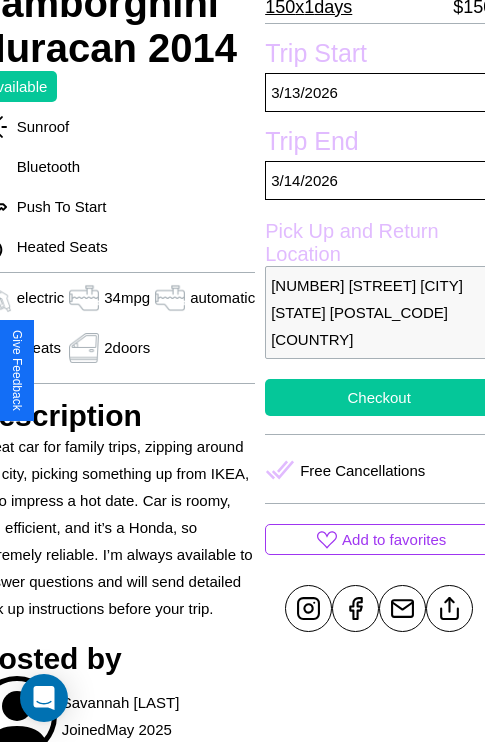 click on "Checkout" at bounding box center [379, 397] 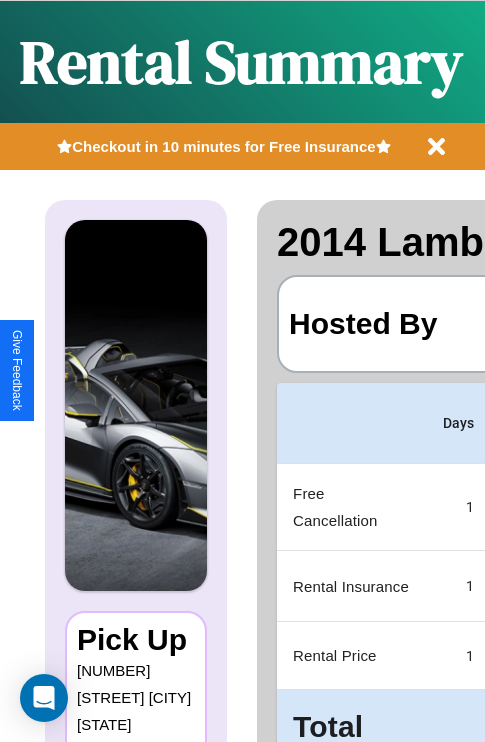 scroll, scrollTop: 0, scrollLeft: 378, axis: horizontal 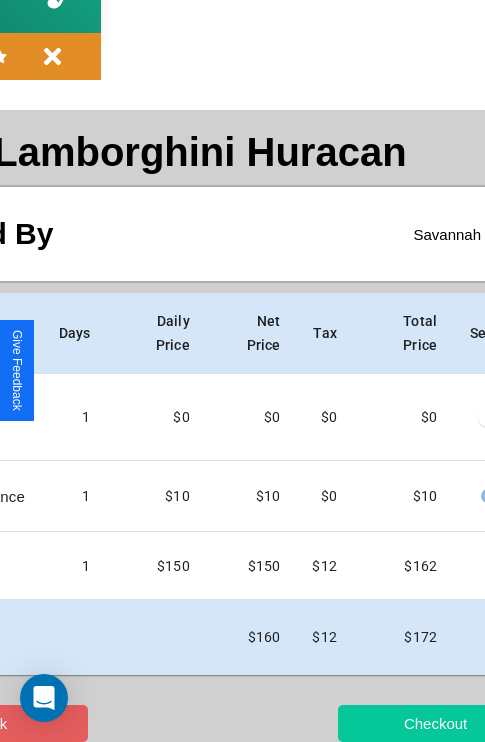 click on "Checkout" at bounding box center [435, 723] 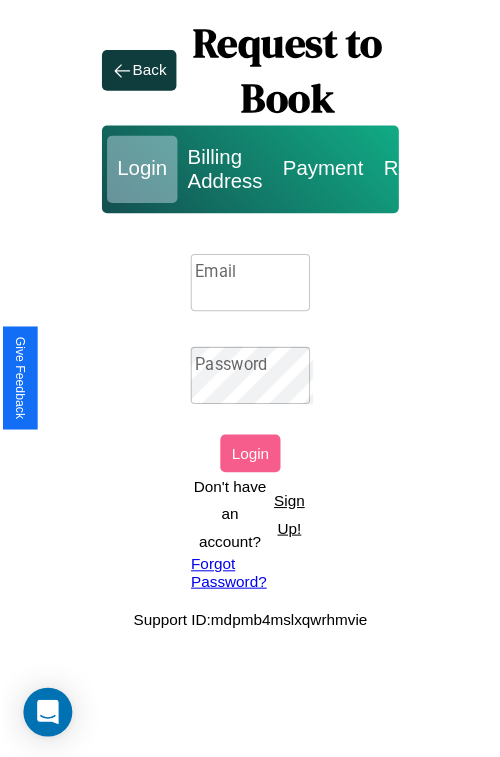 scroll, scrollTop: 0, scrollLeft: 0, axis: both 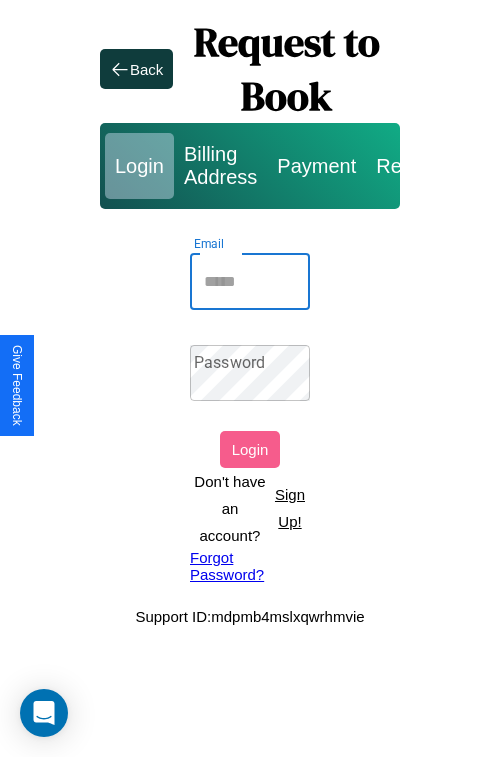 click on "Email" at bounding box center [250, 282] 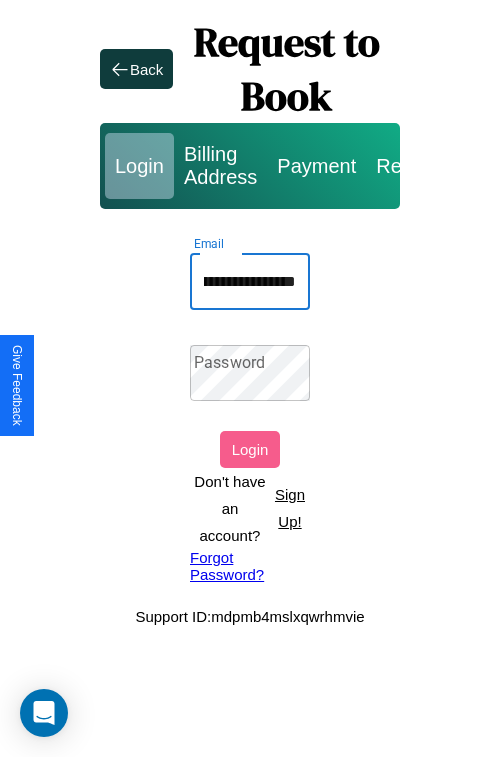 scroll, scrollTop: 0, scrollLeft: 104, axis: horizontal 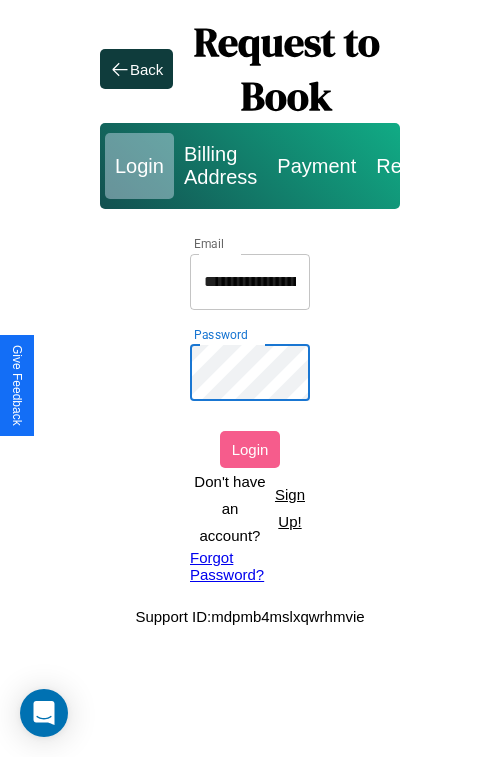 click on "Login" at bounding box center (250, 449) 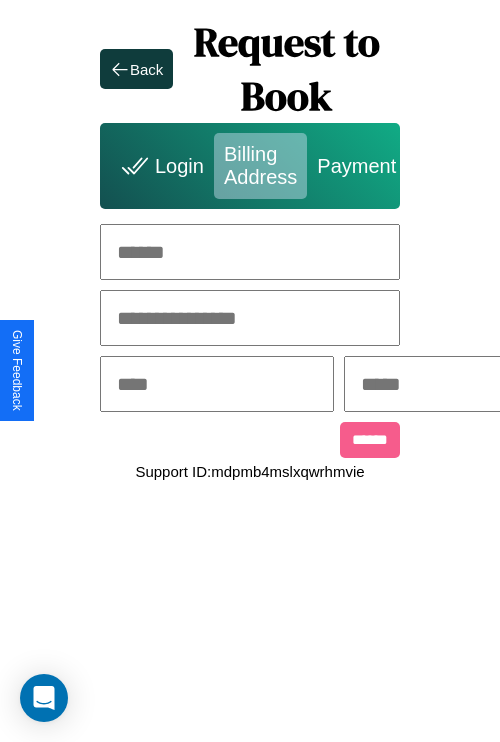 click at bounding box center (250, 252) 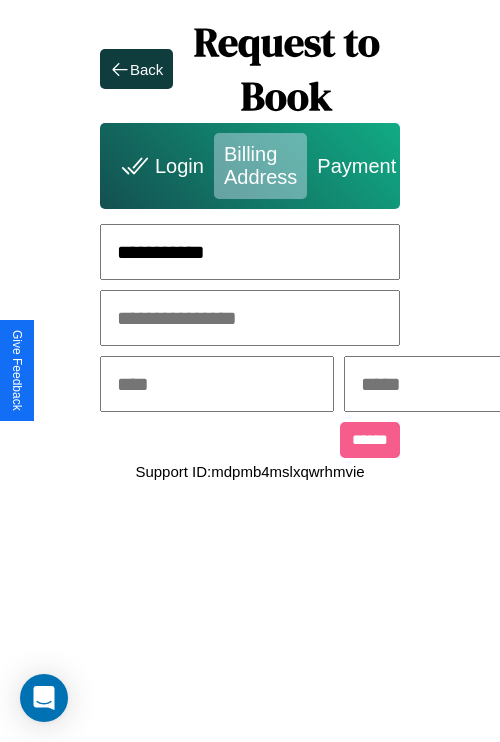 type on "**********" 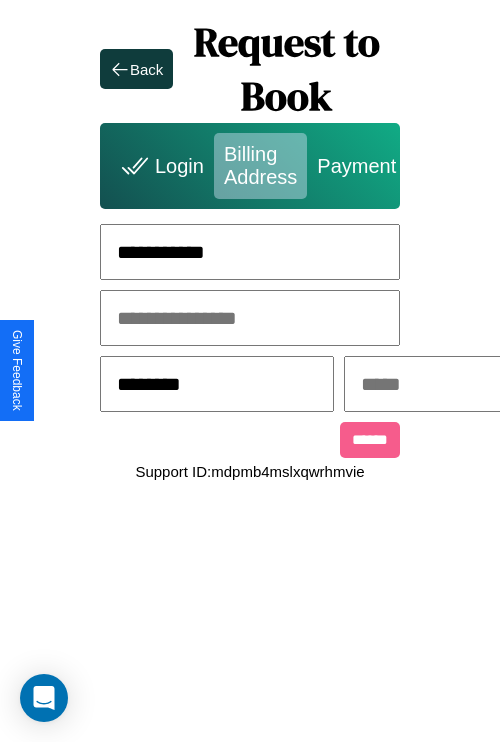 type on "********" 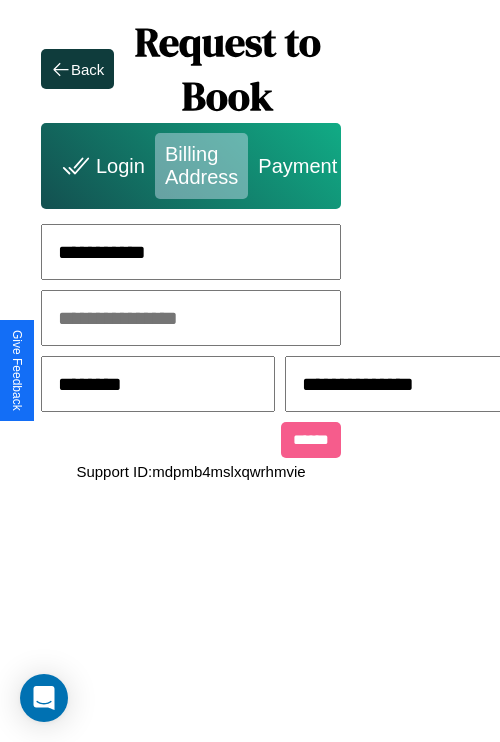 scroll, scrollTop: 0, scrollLeft: 517, axis: horizontal 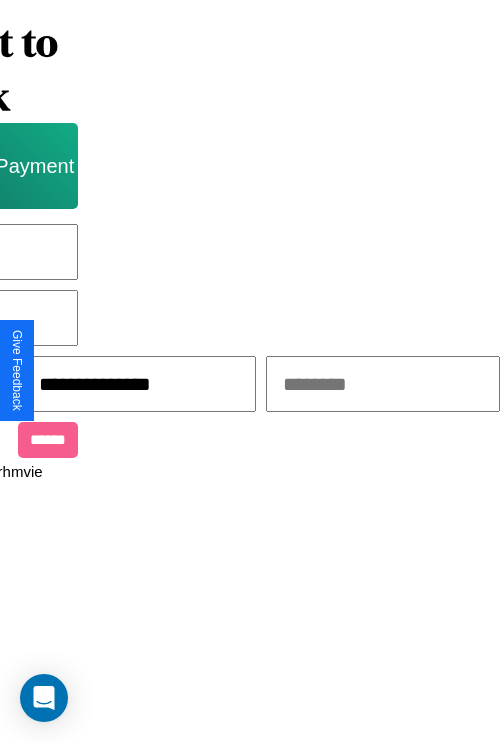 type on "**********" 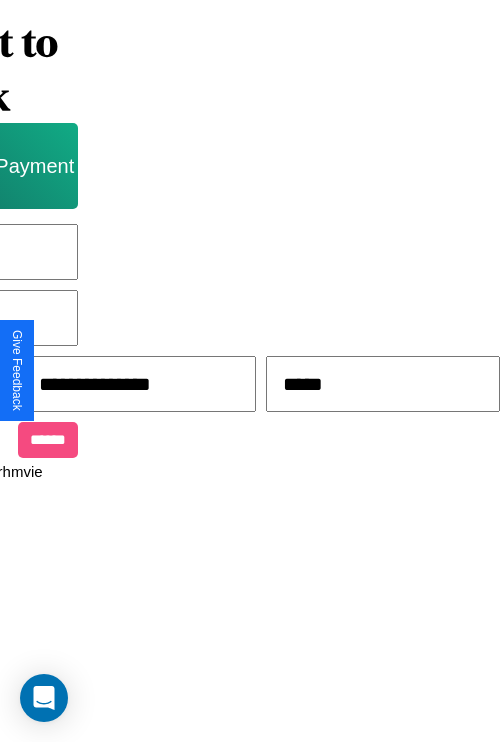 type on "*****" 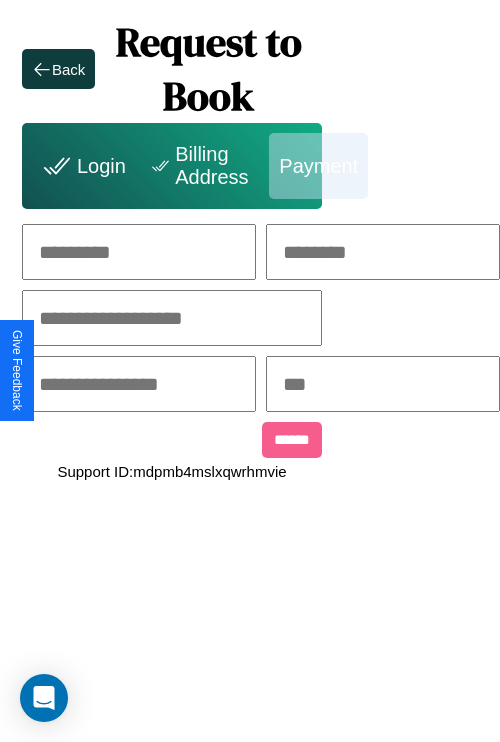 click at bounding box center [139, 252] 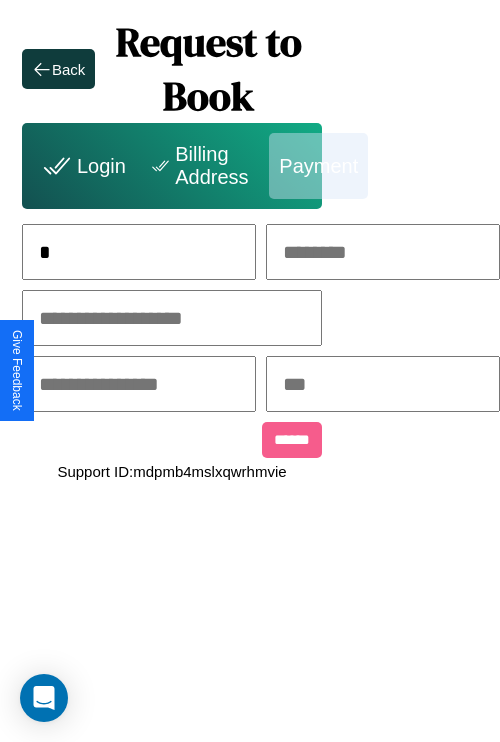 scroll, scrollTop: 0, scrollLeft: 130, axis: horizontal 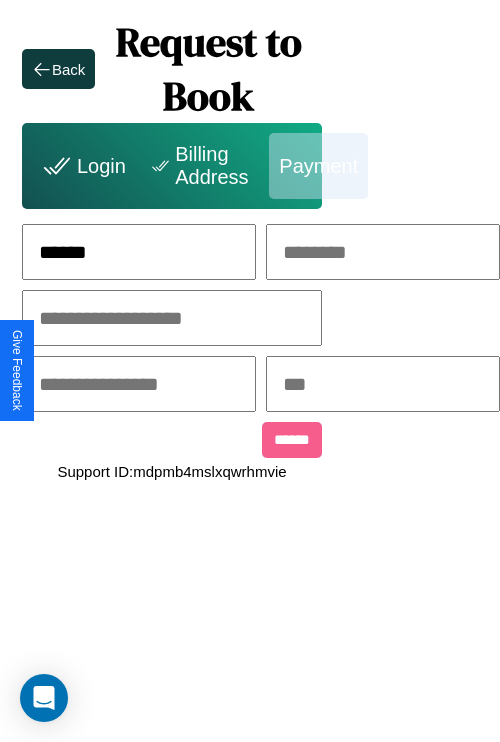 type on "******" 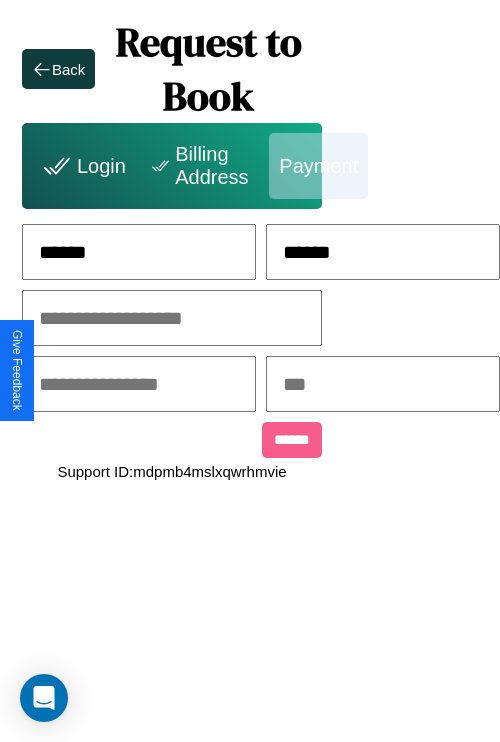 type on "******" 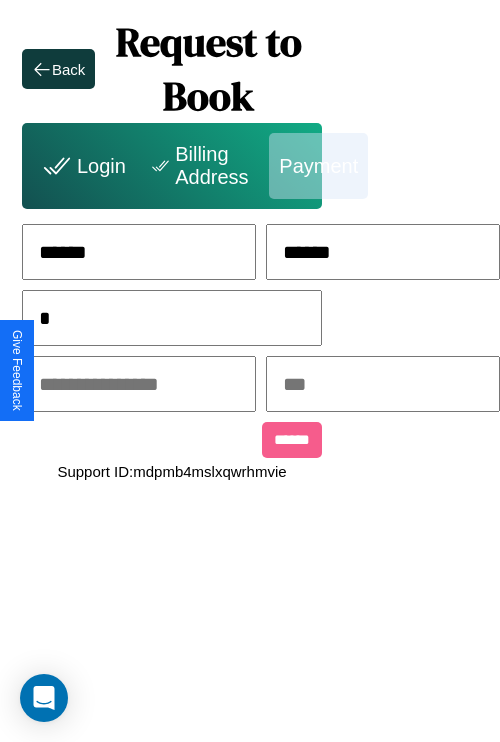 scroll, scrollTop: 0, scrollLeft: 128, axis: horizontal 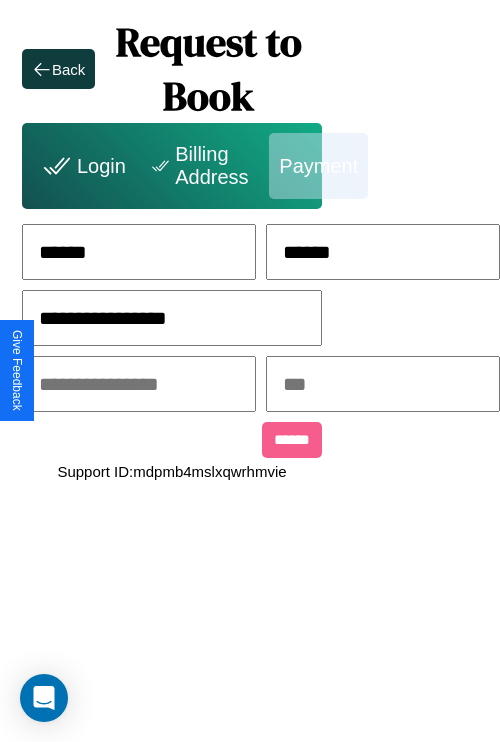 type on "**********" 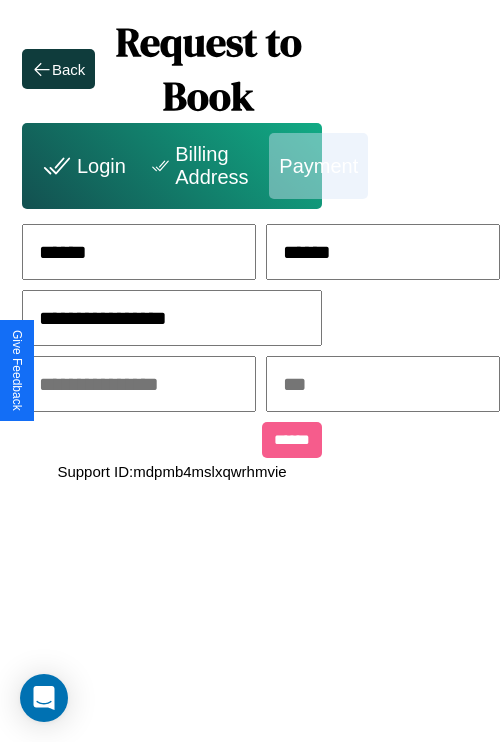 click at bounding box center [139, 384] 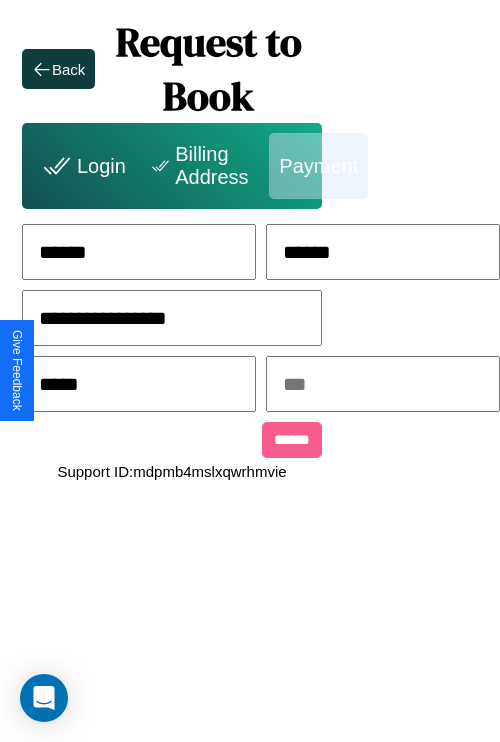 type on "*****" 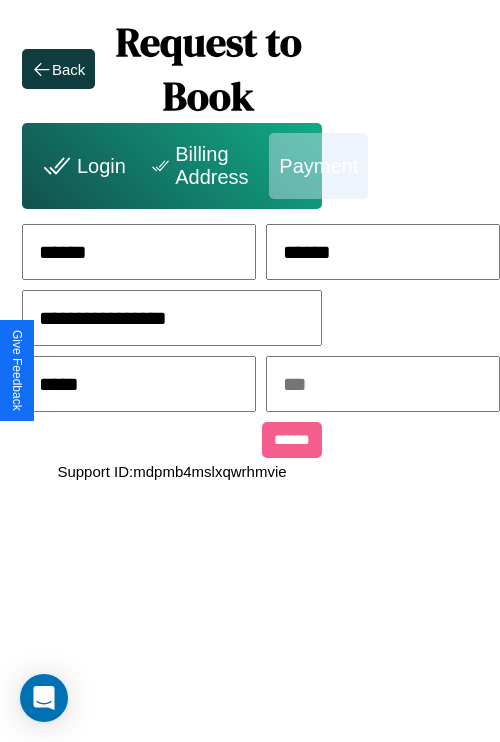 click at bounding box center (383, 384) 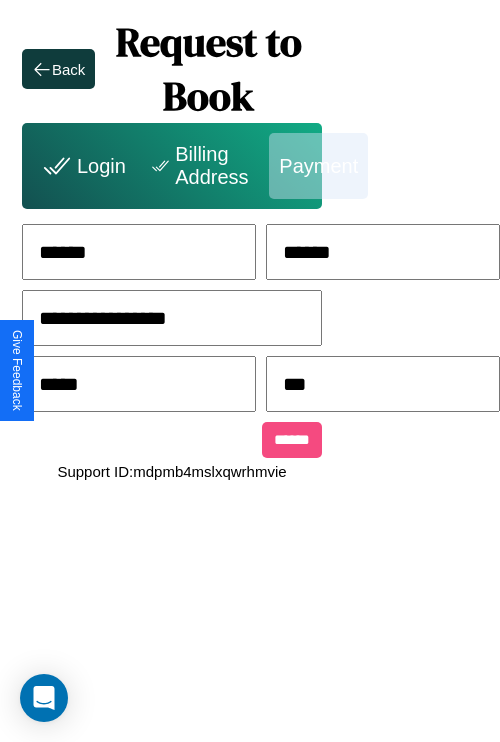 type on "***" 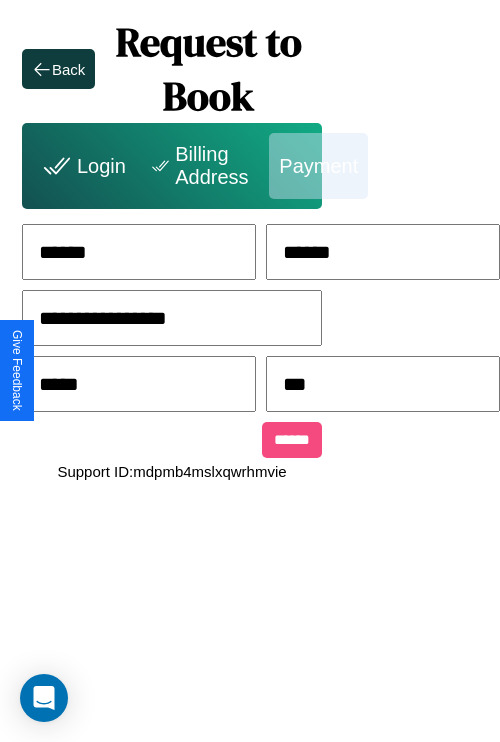 click on "******" at bounding box center (292, 440) 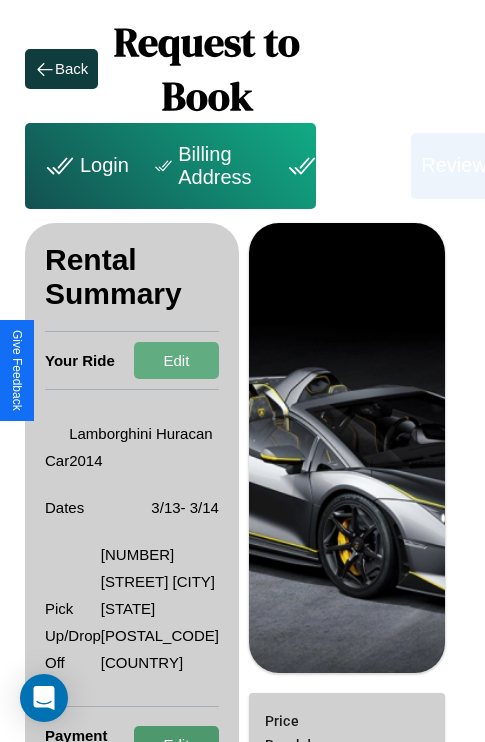 scroll, scrollTop: 65, scrollLeft: 72, axis: both 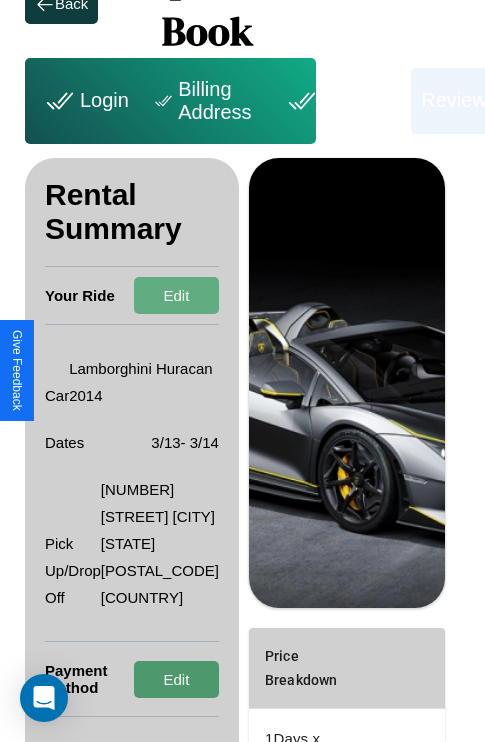 click on "Edit" at bounding box center (176, 679) 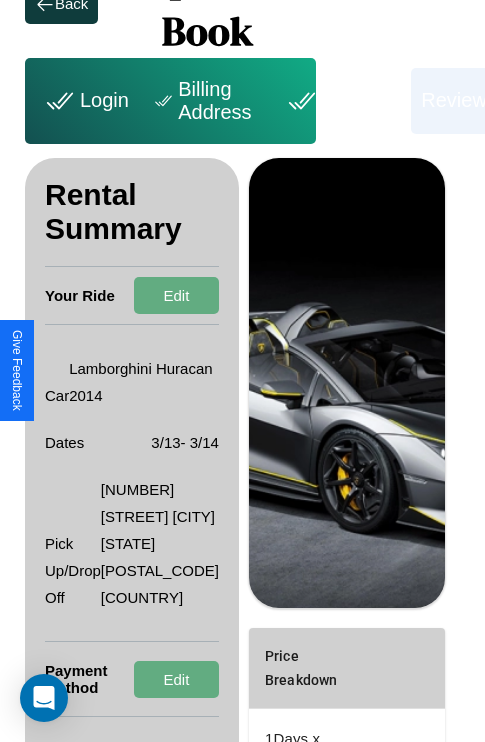 scroll, scrollTop: 382, scrollLeft: 72, axis: both 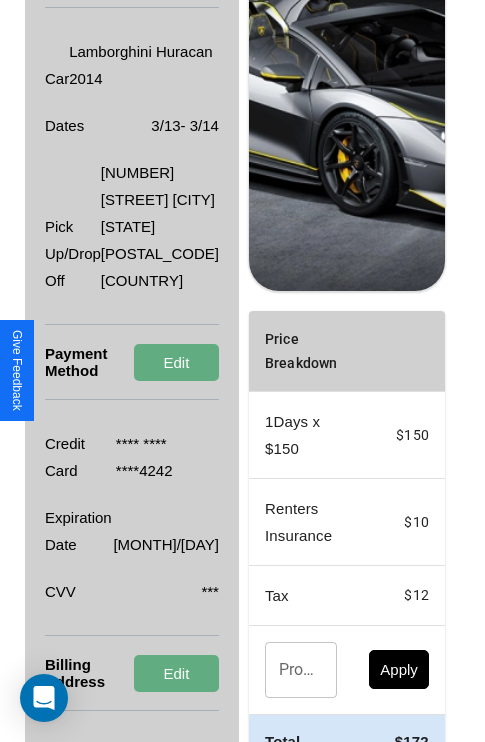 click on "Promo Code" at bounding box center (290, 670) 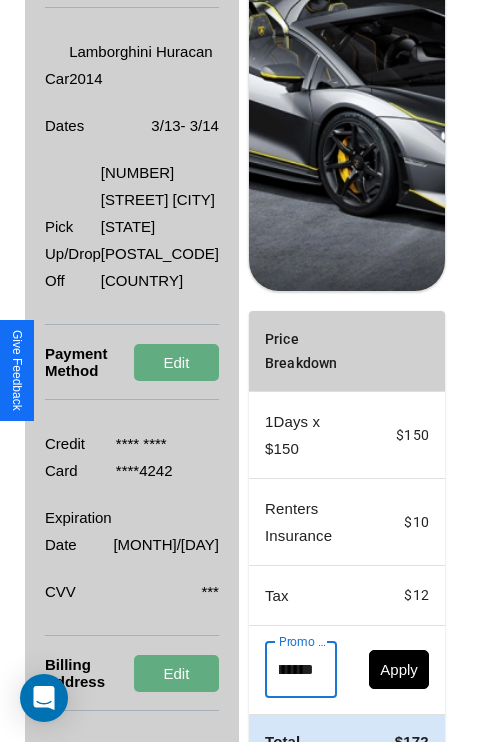 scroll, scrollTop: 0, scrollLeft: 50, axis: horizontal 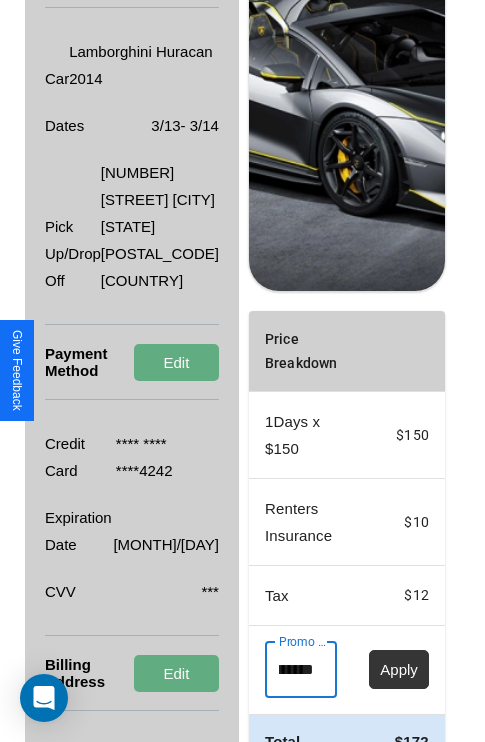 type on "********" 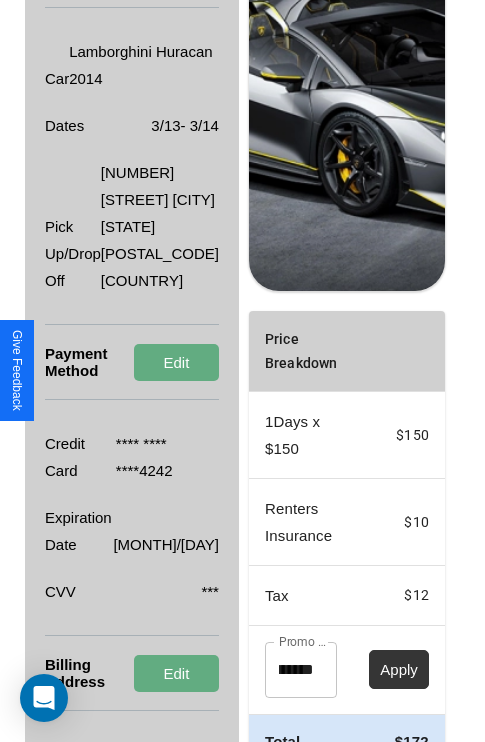 scroll, scrollTop: 0, scrollLeft: 0, axis: both 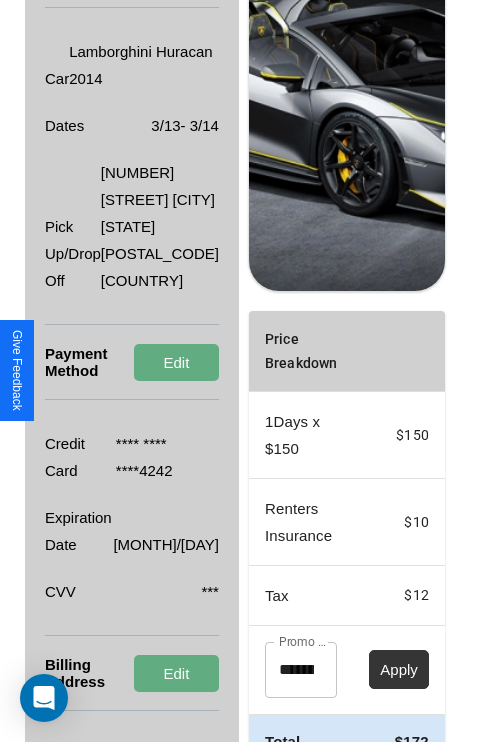 click on "Apply" at bounding box center [399, 669] 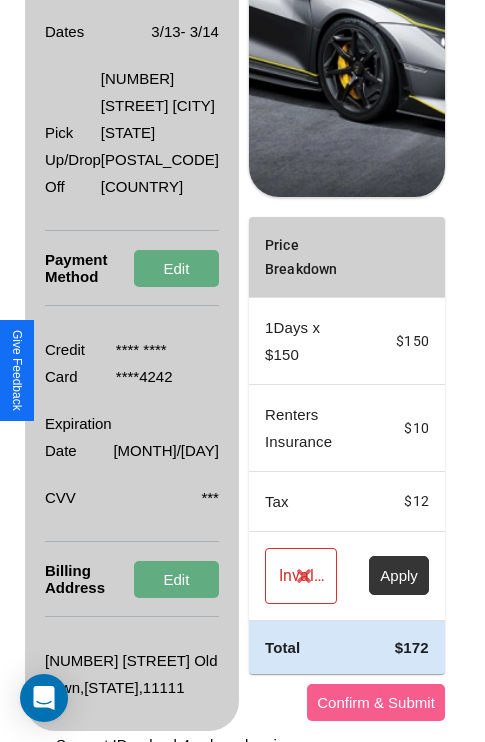 scroll, scrollTop: 536, scrollLeft: 72, axis: both 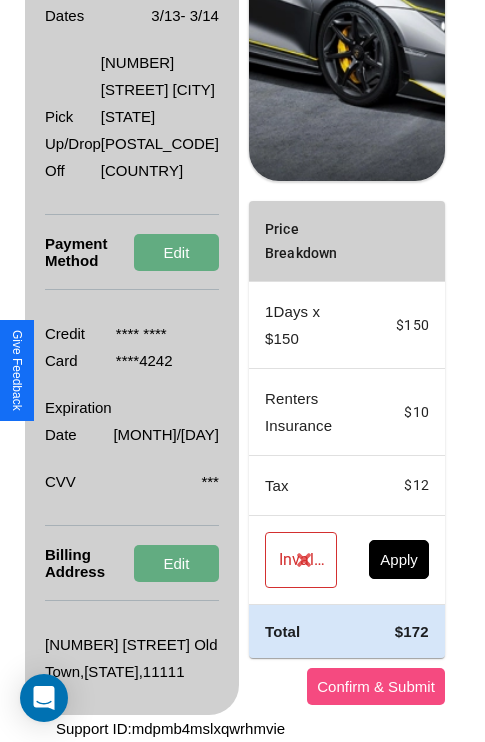 click on "Confirm & Submit" at bounding box center (376, 686) 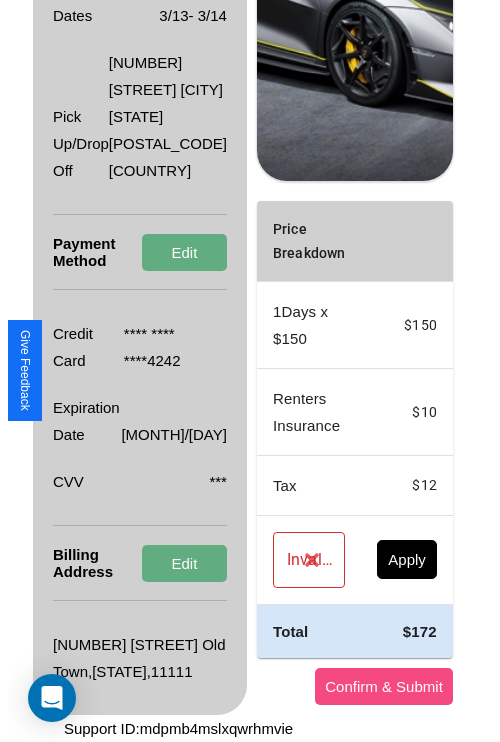 scroll, scrollTop: 0, scrollLeft: 72, axis: horizontal 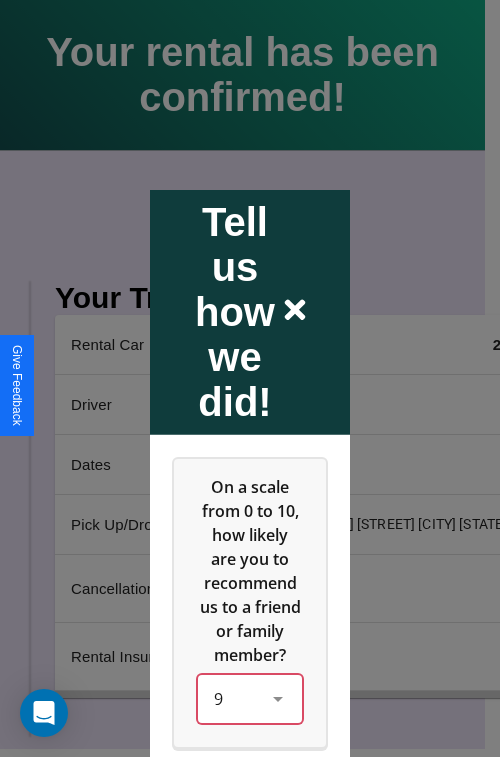click on "9" at bounding box center [250, 698] 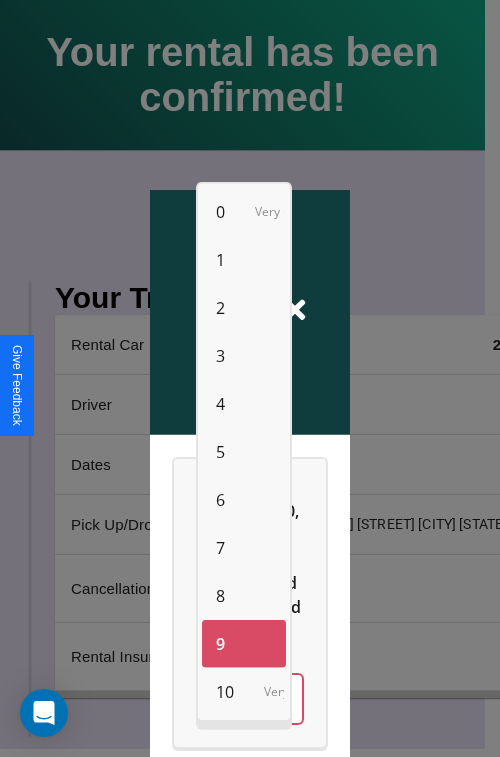 click on "8" at bounding box center [220, 596] 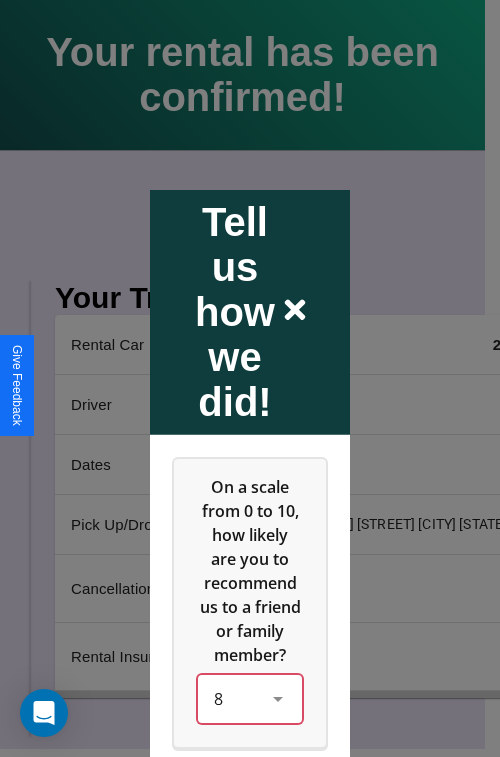 scroll, scrollTop: 286, scrollLeft: 0, axis: vertical 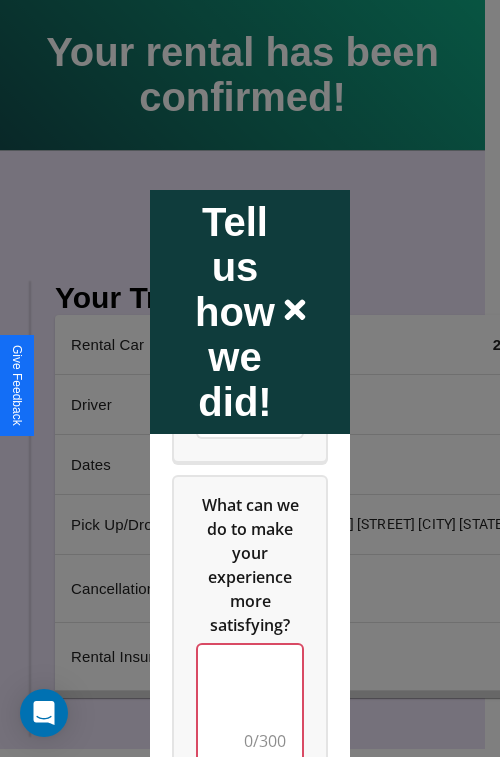 click at bounding box center [250, 704] 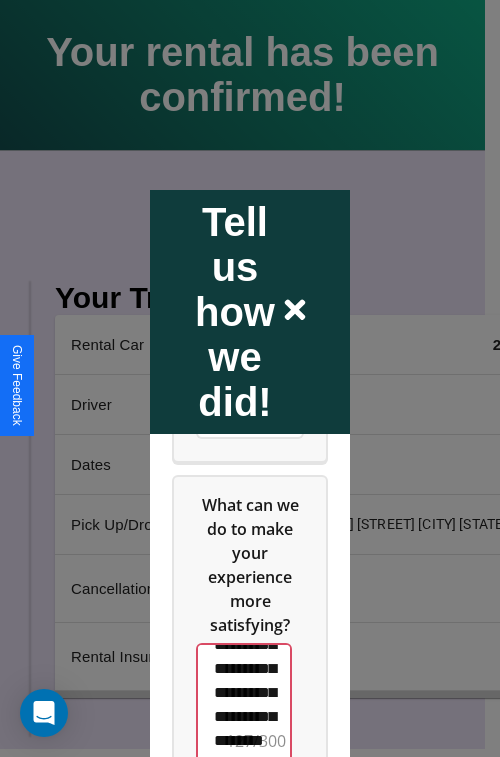 scroll, scrollTop: 516, scrollLeft: 0, axis: vertical 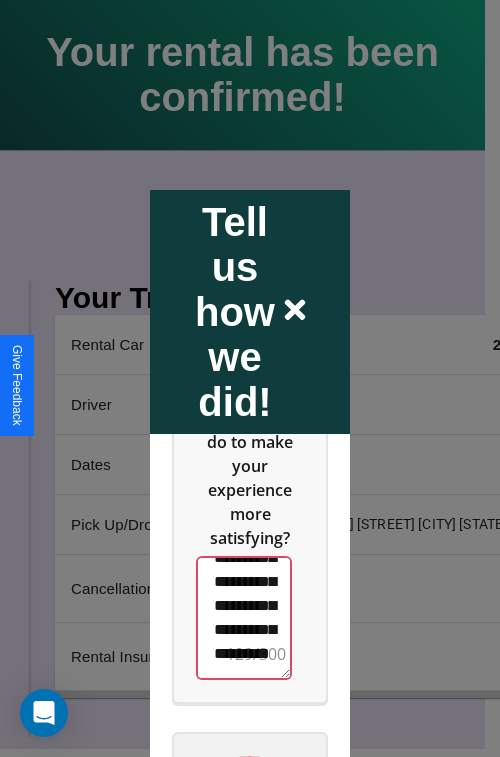 type on "**********" 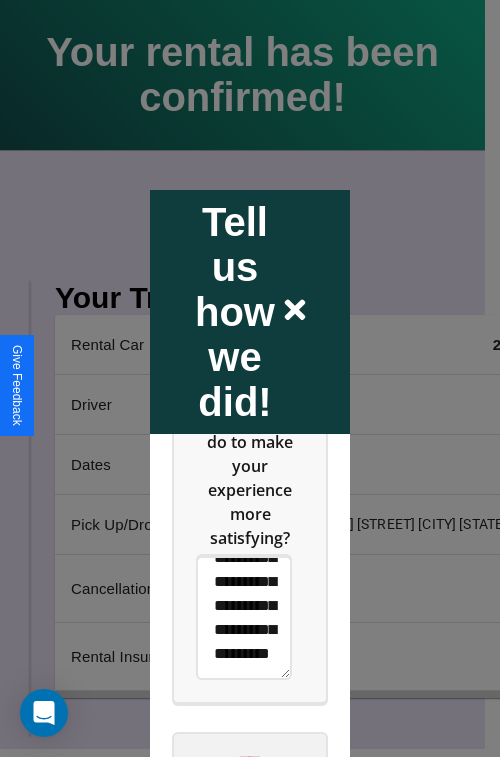 click on "****" at bounding box center [250, 761] 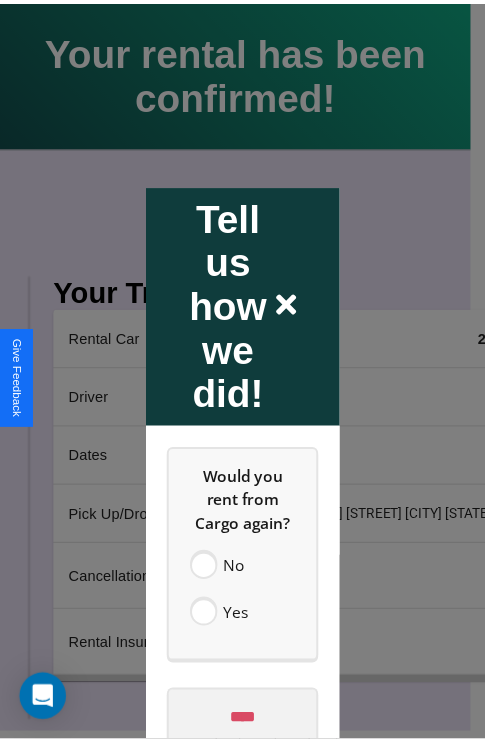 scroll, scrollTop: 0, scrollLeft: 0, axis: both 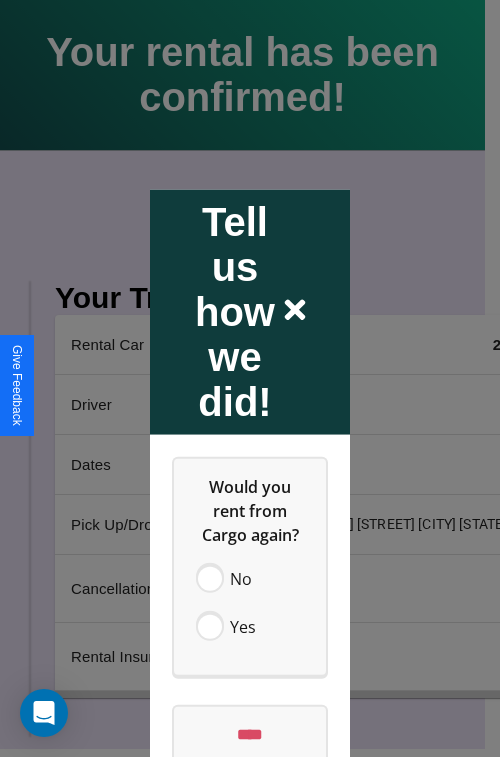 click at bounding box center (250, 378) 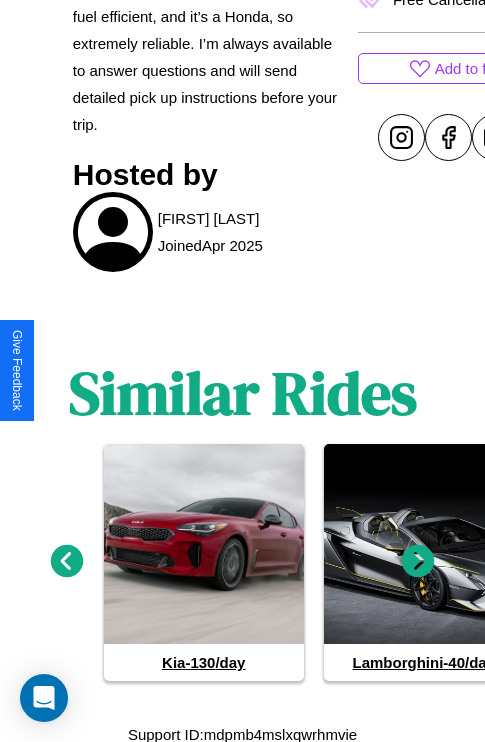 scroll, scrollTop: 885, scrollLeft: 0, axis: vertical 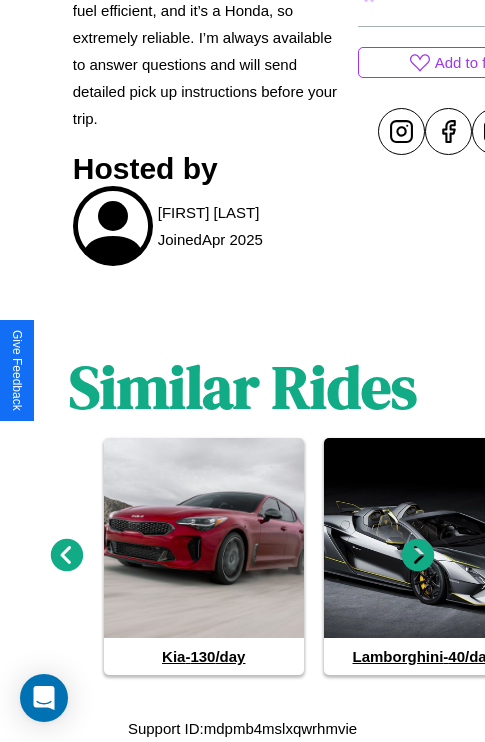 click 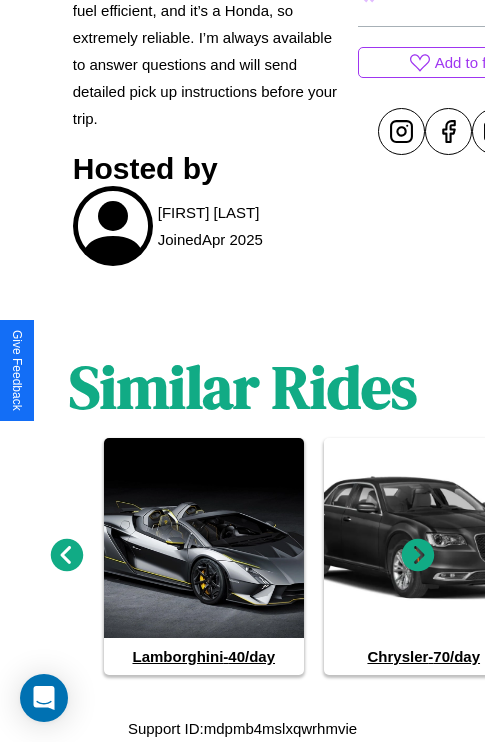 click 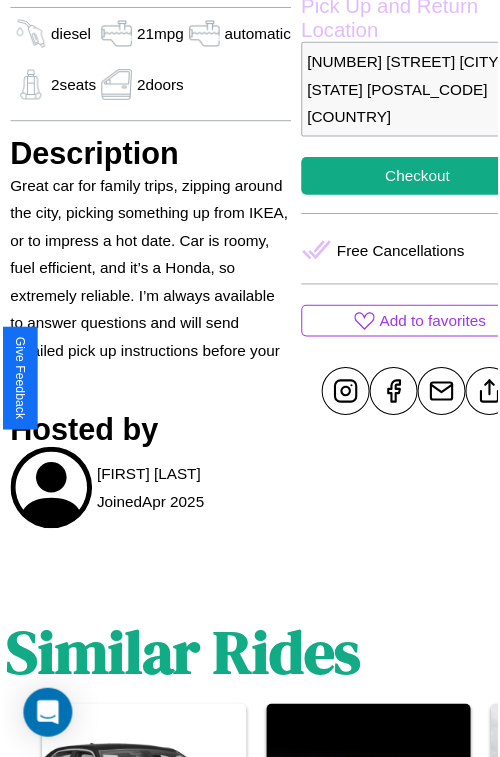 scroll, scrollTop: 550, scrollLeft: 88, axis: both 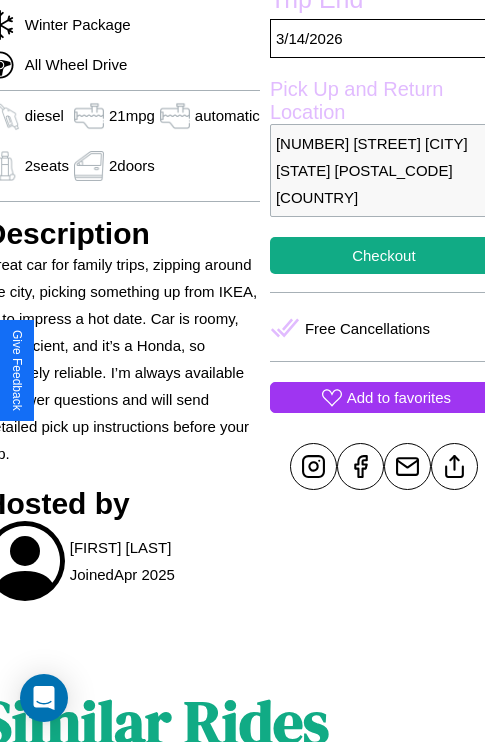 click on "Add to favorites" at bounding box center [399, 397] 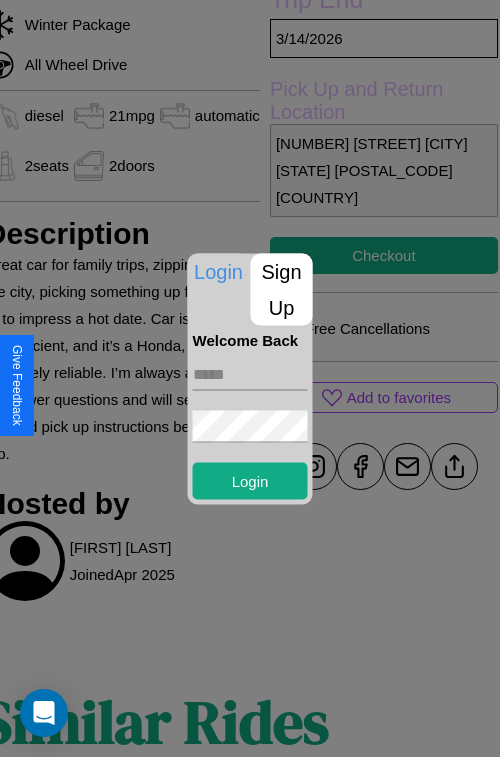 click at bounding box center (250, 374) 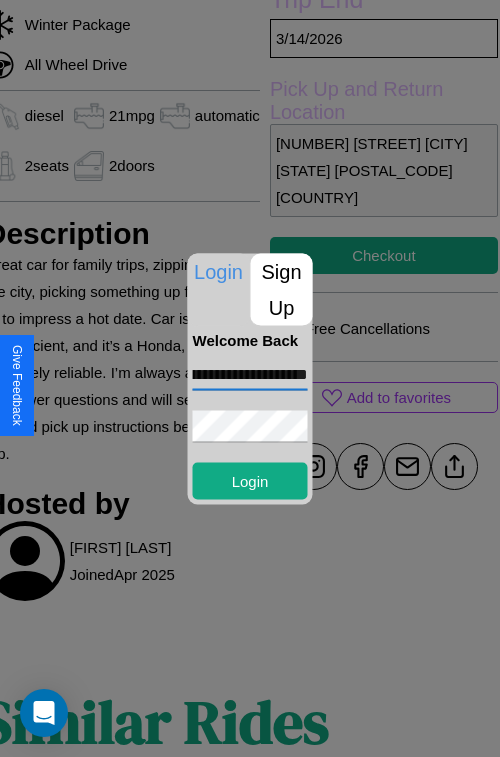scroll, scrollTop: 0, scrollLeft: 81, axis: horizontal 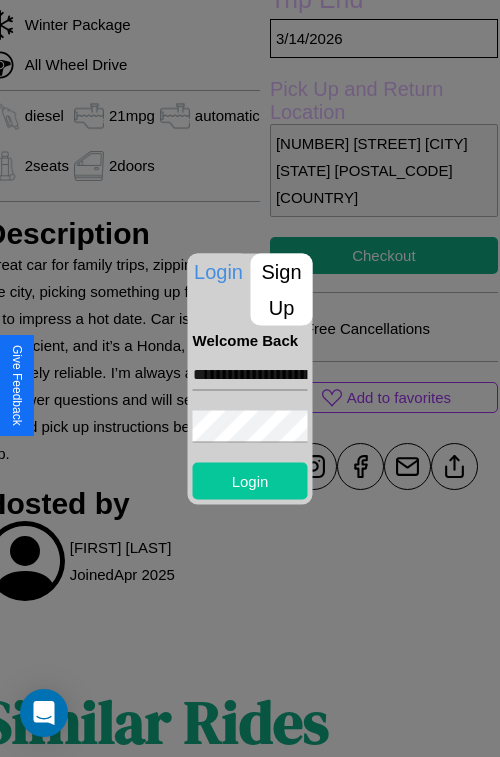 click on "Login" at bounding box center (250, 480) 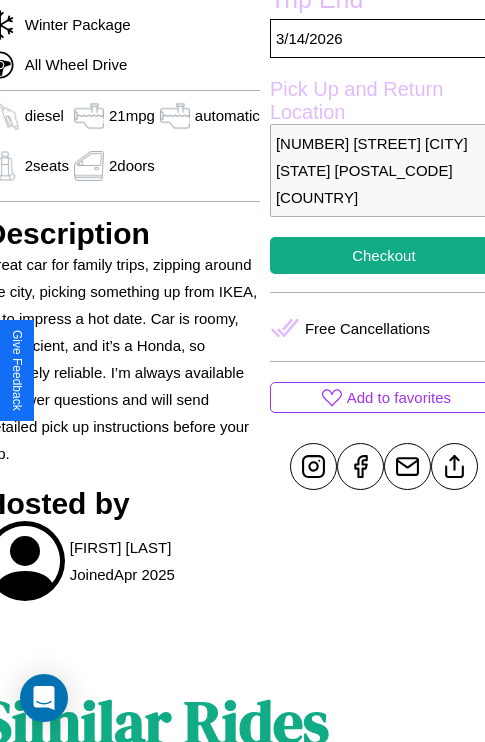 scroll, scrollTop: 550, scrollLeft: 88, axis: both 